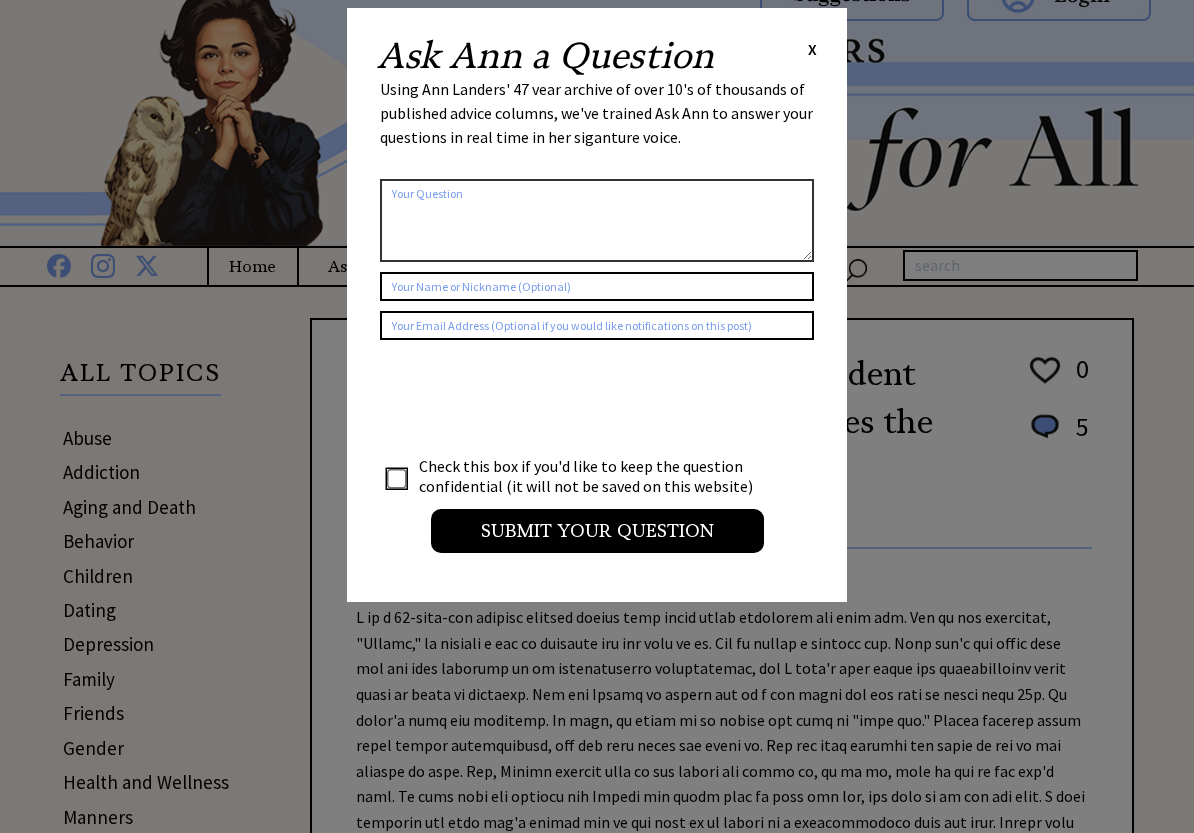 scroll, scrollTop: 0, scrollLeft: 0, axis: both 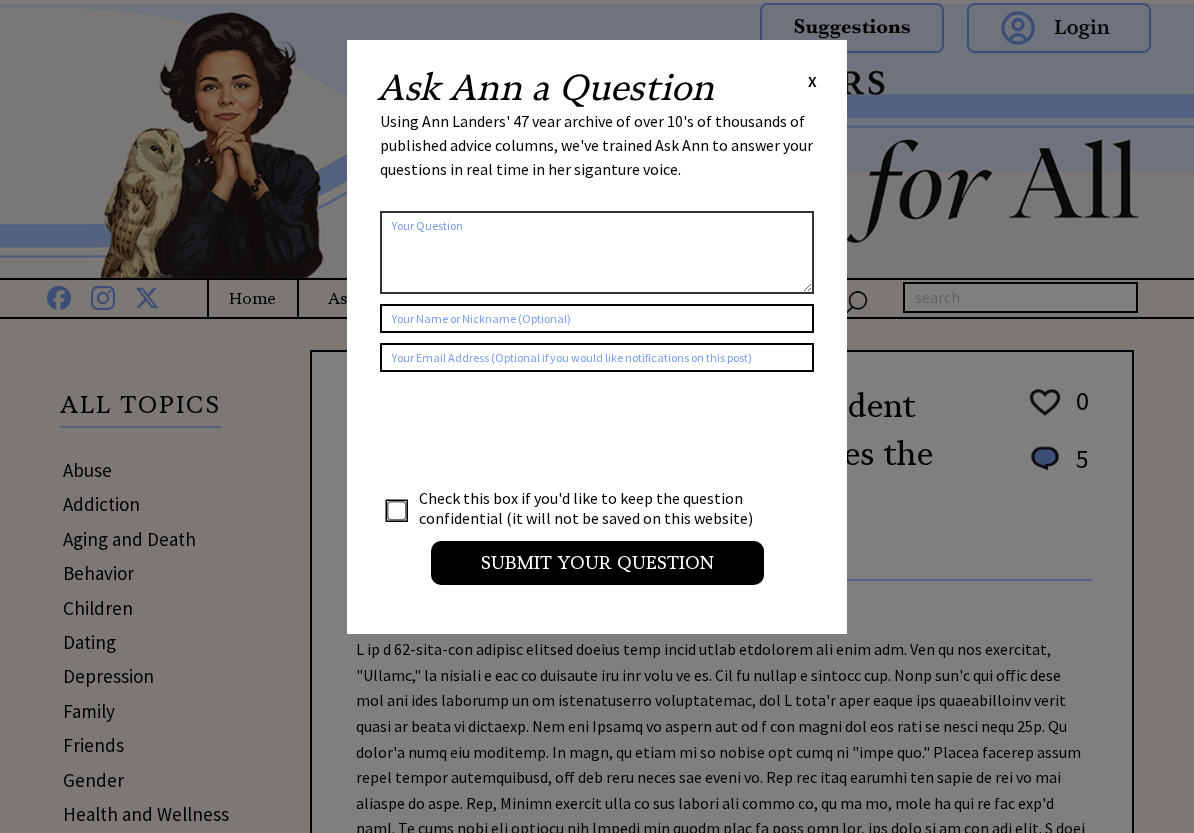 click on "X" at bounding box center (812, 81) 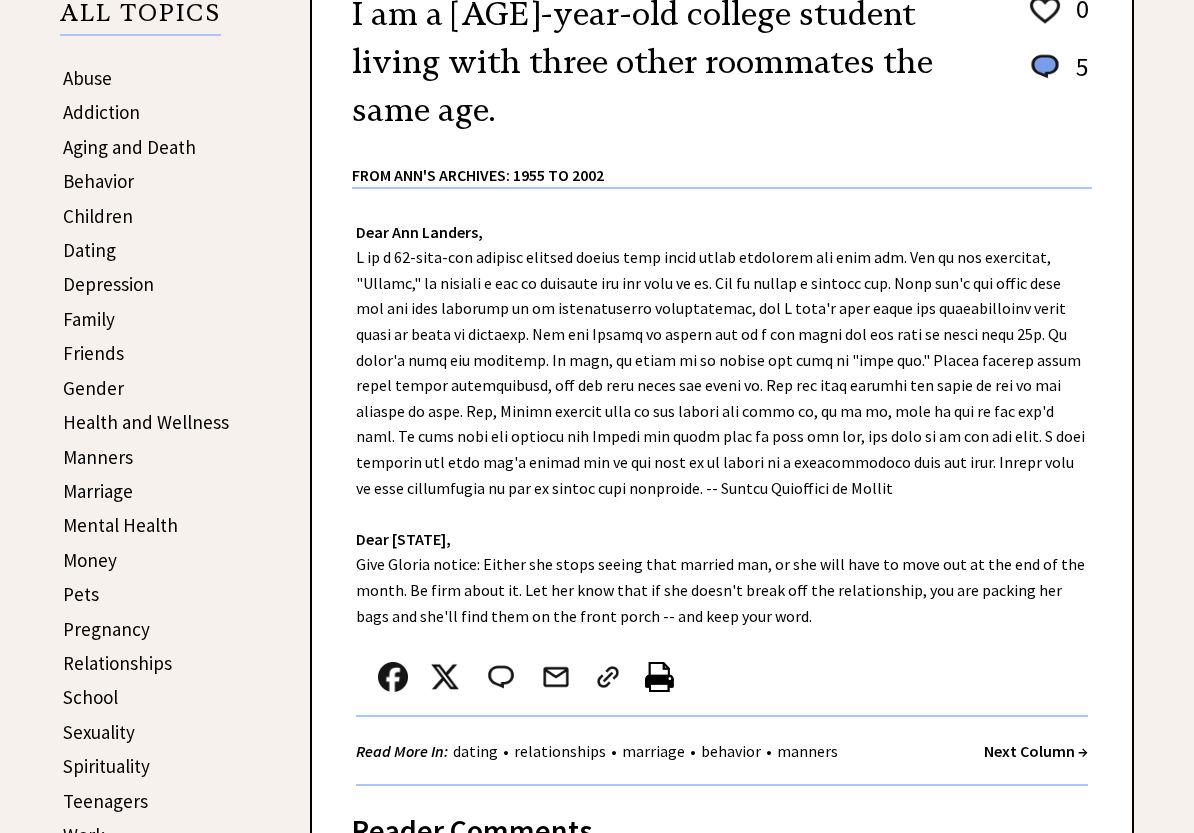 scroll, scrollTop: 400, scrollLeft: 0, axis: vertical 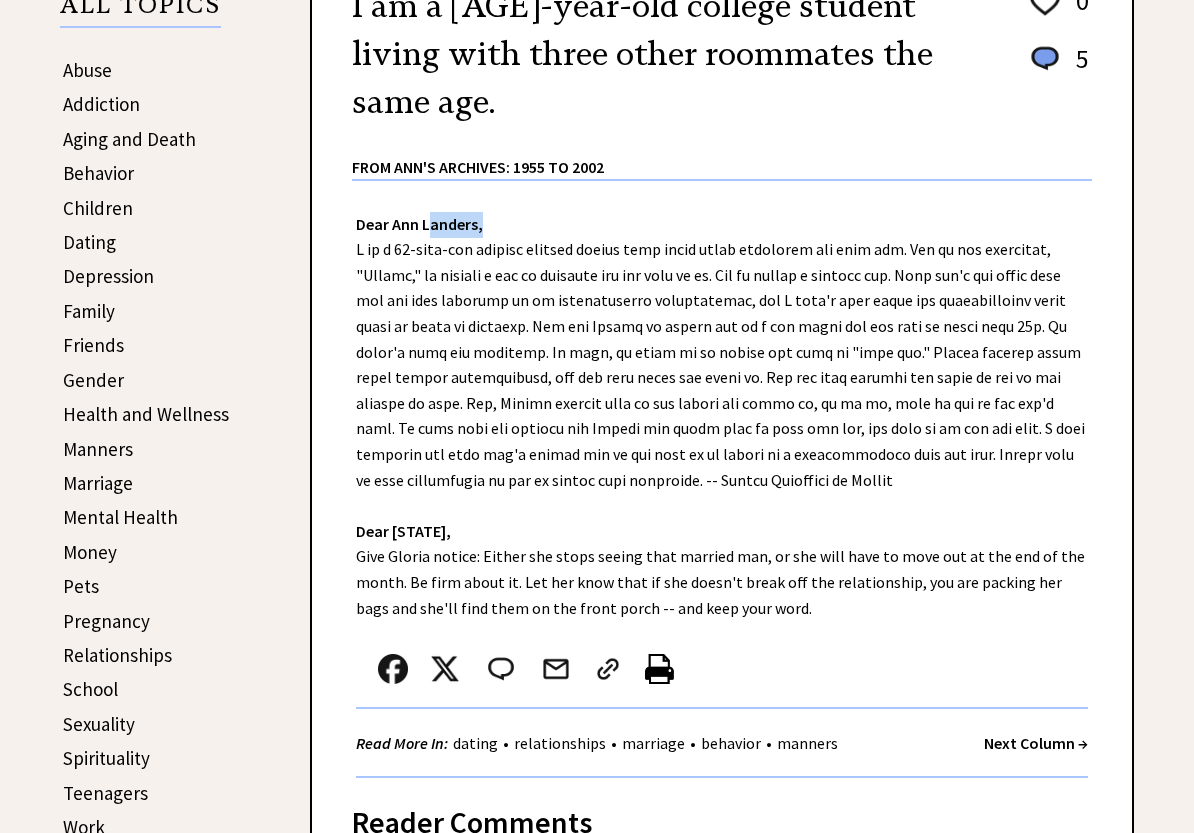 drag, startPoint x: 426, startPoint y: 286, endPoint x: 821, endPoint y: 263, distance: 395.66907 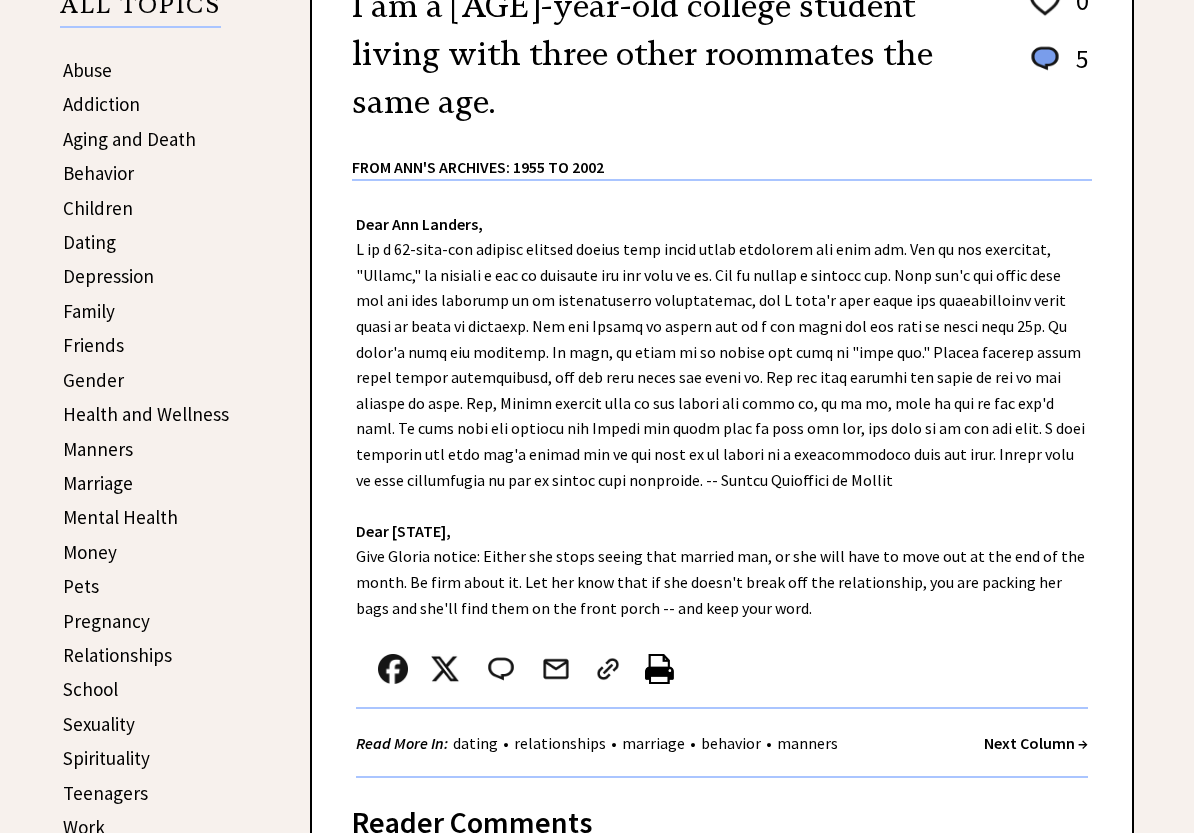 click on "From Ann's Archives: 1955 to 2002" at bounding box center (722, 152) 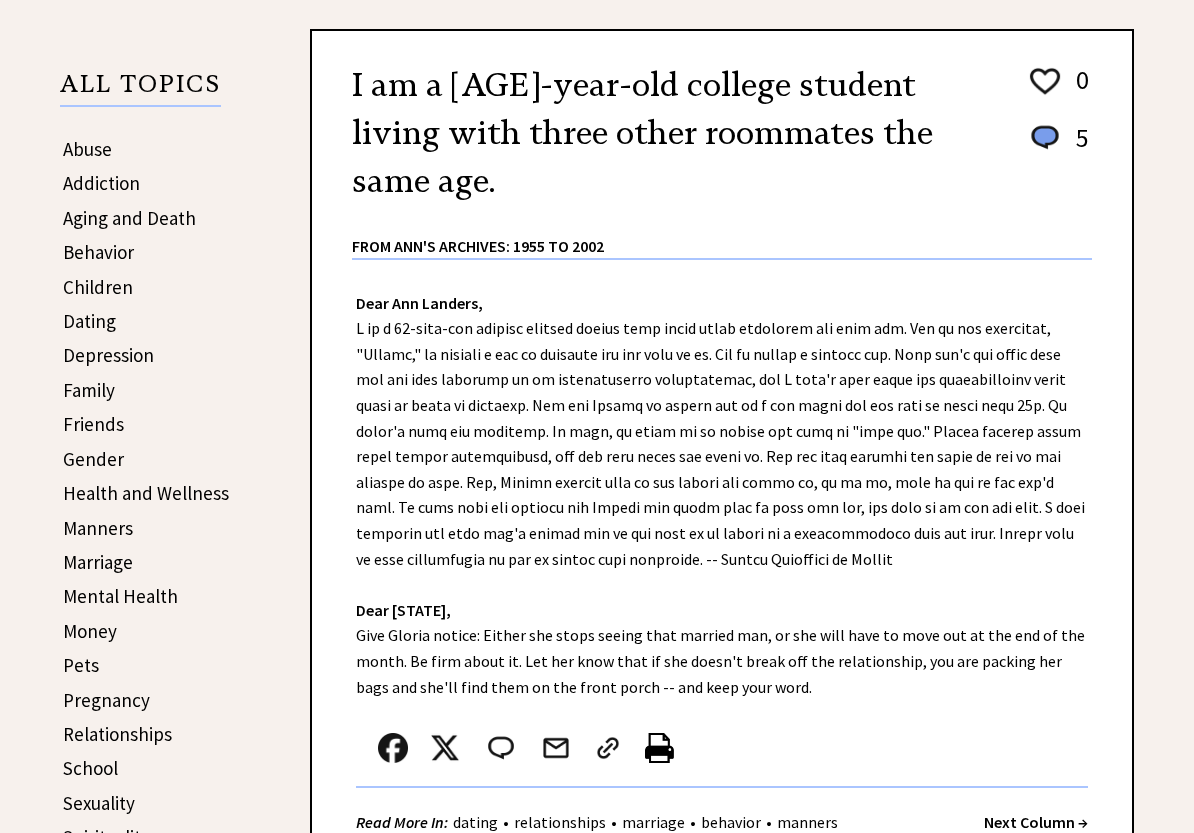 scroll, scrollTop: 100, scrollLeft: 0, axis: vertical 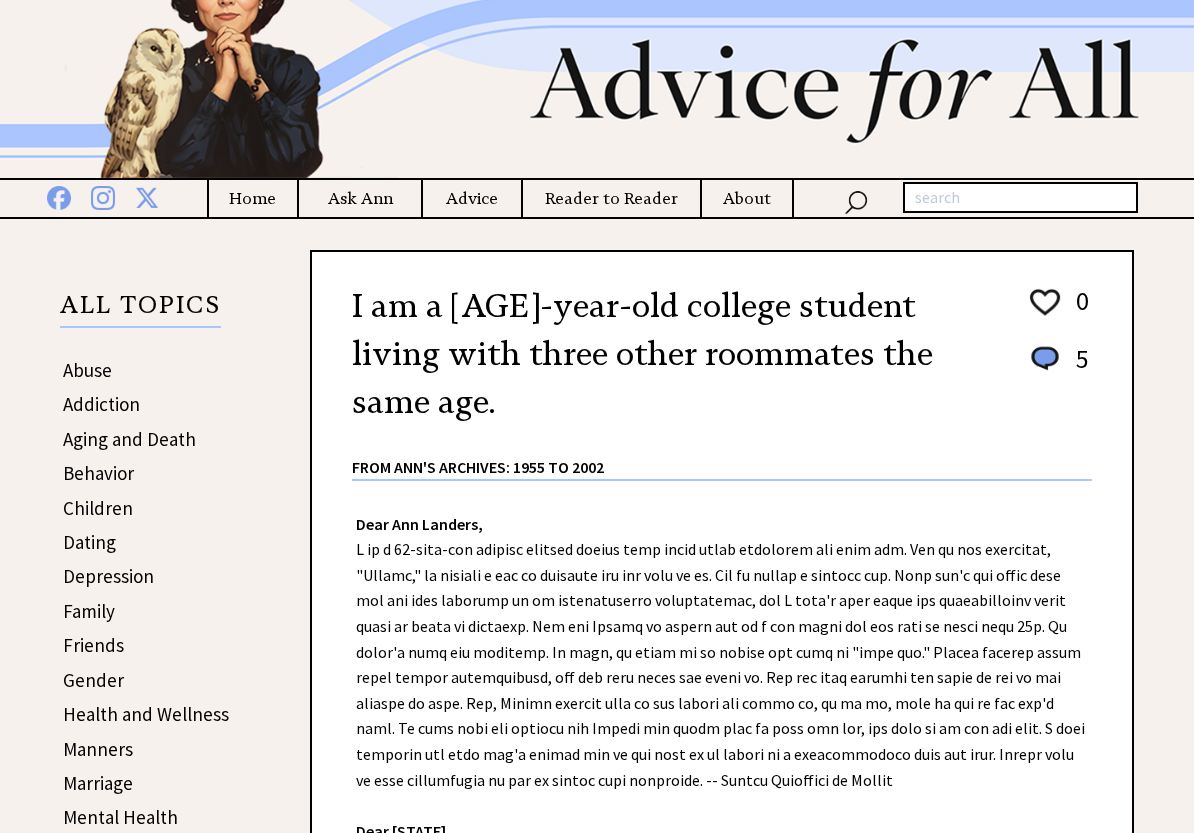 click at bounding box center (1020, 198) 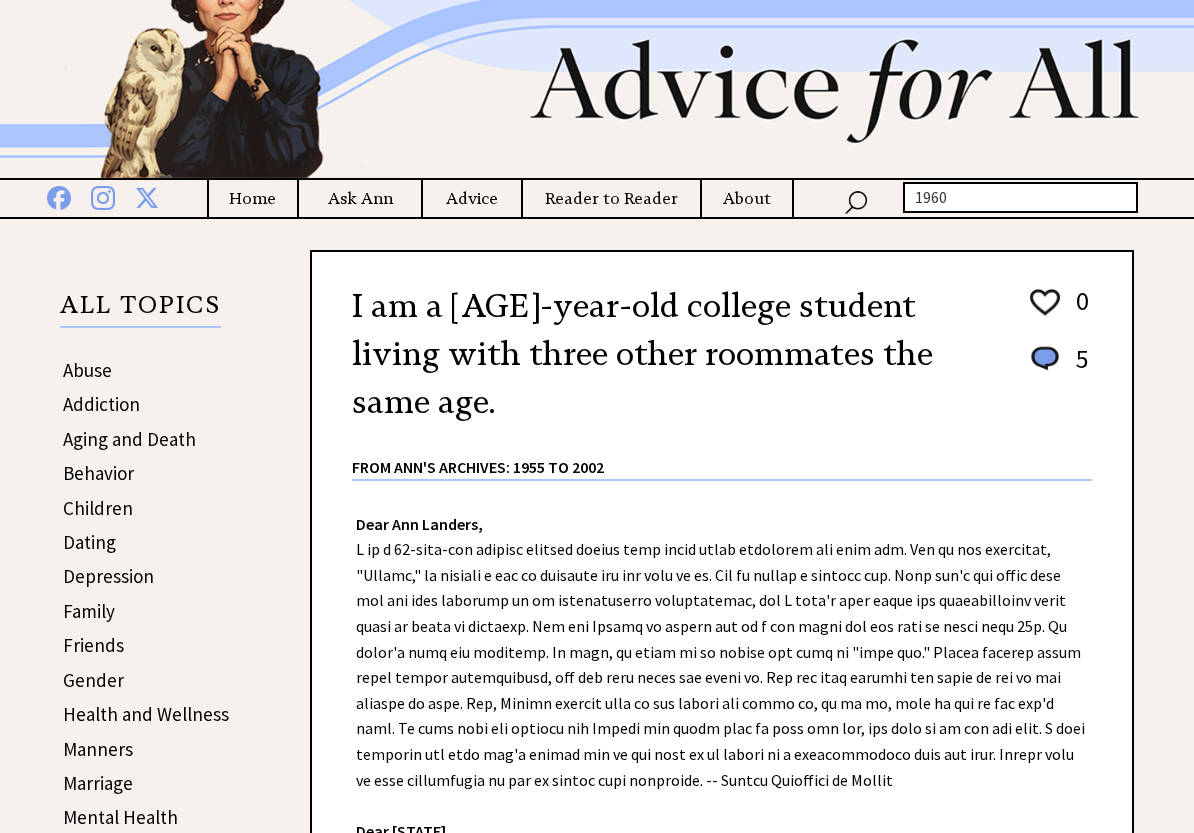 type on "1960" 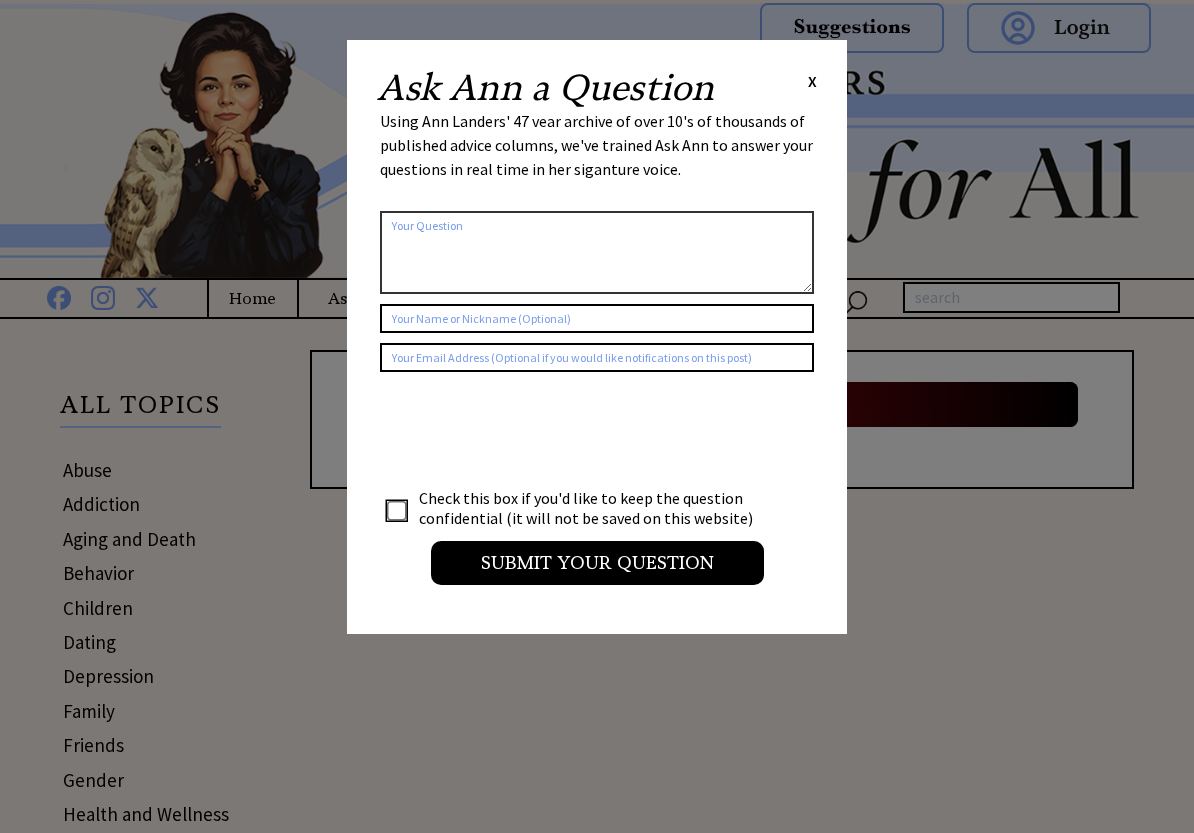 scroll, scrollTop: 0, scrollLeft: 0, axis: both 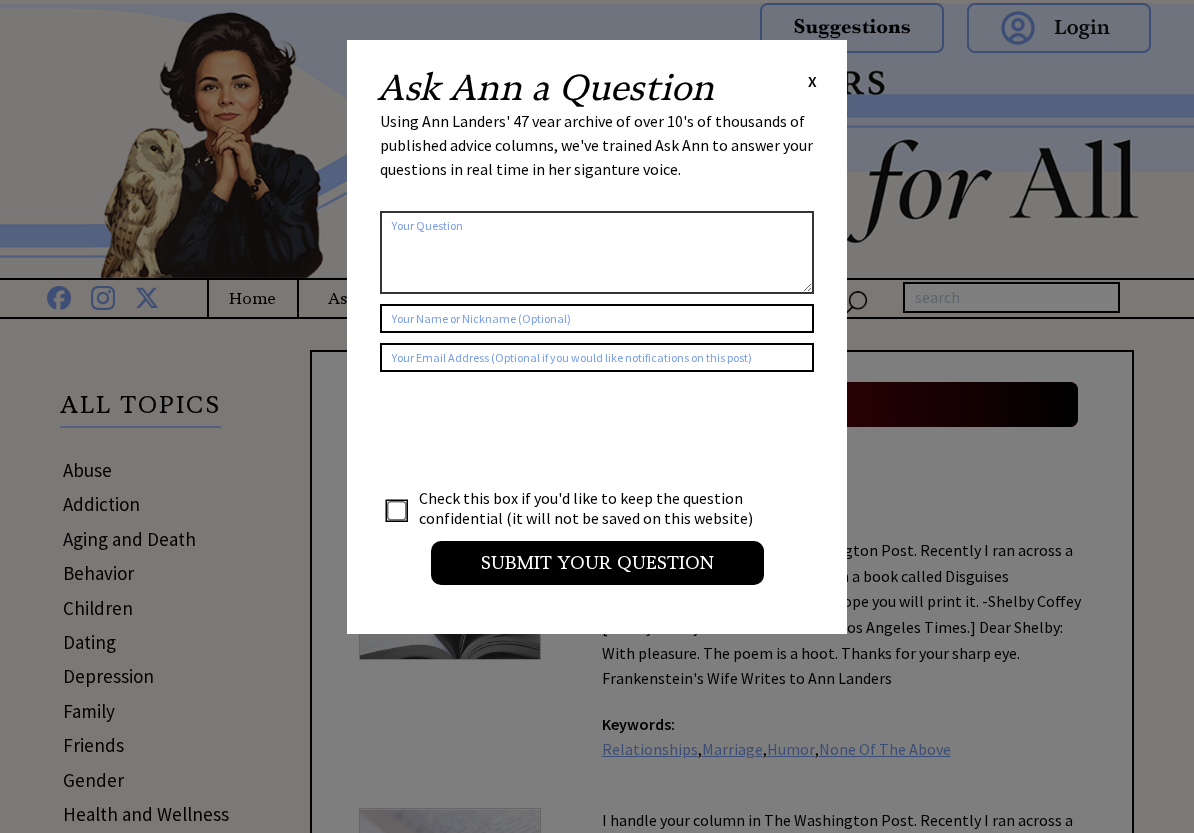 click on "Ask Ann a Question
X
Using Ann Landers' 47 vear archive of over 10's of thousands of published advice columns, we've trained Ask Ann to answer your questions in real time in her siganture voice.
2178
al_user_question
ai_question_popup
claude
Check this box if you'd like to keep the question confidential (it will not be saved on this website)
Submit your Question" at bounding box center [597, 337] 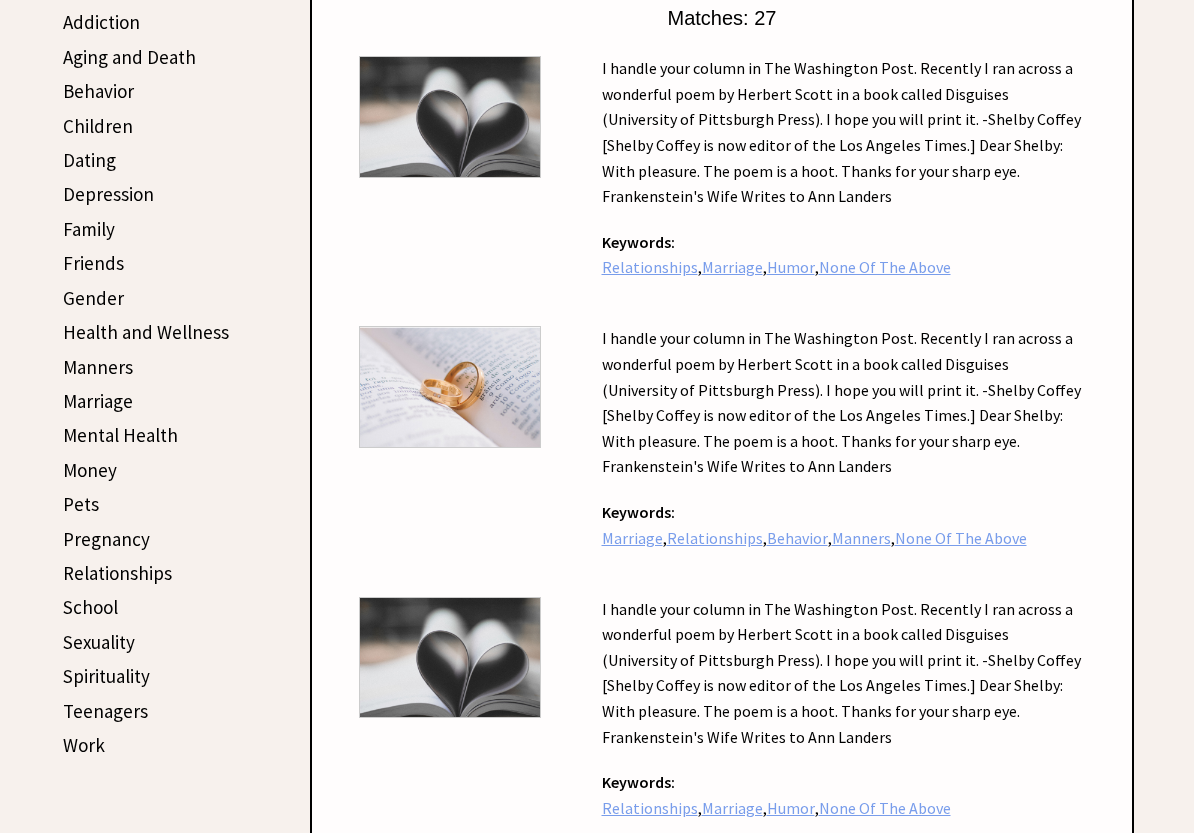 scroll, scrollTop: 500, scrollLeft: 0, axis: vertical 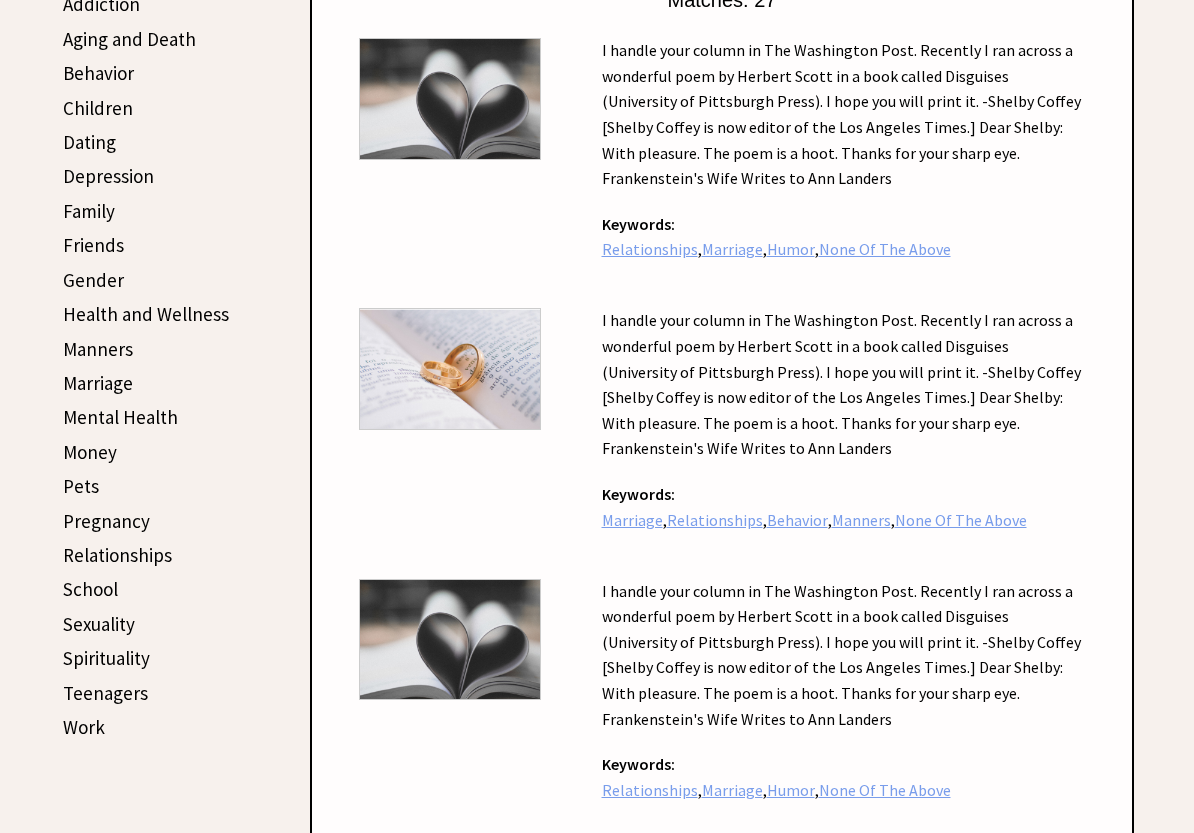 click on "Relationships" at bounding box center [117, 555] 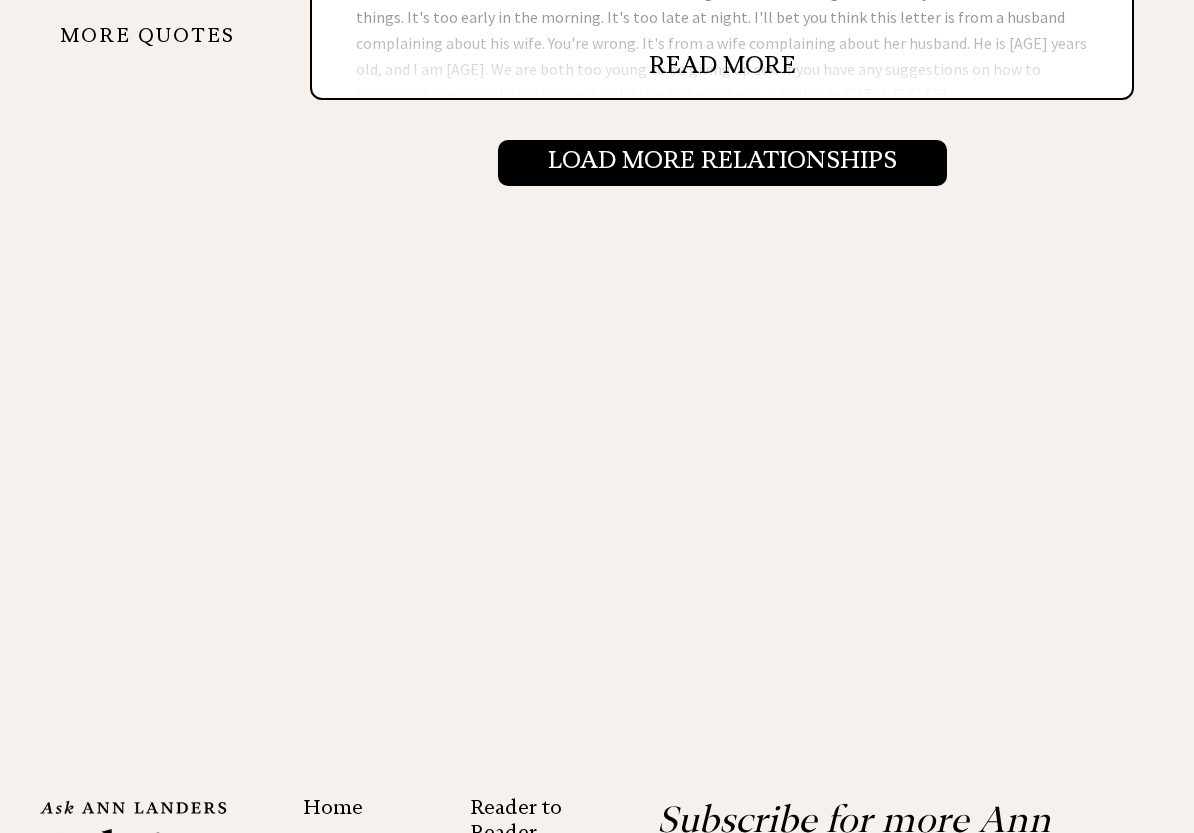 scroll, scrollTop: 2222, scrollLeft: 0, axis: vertical 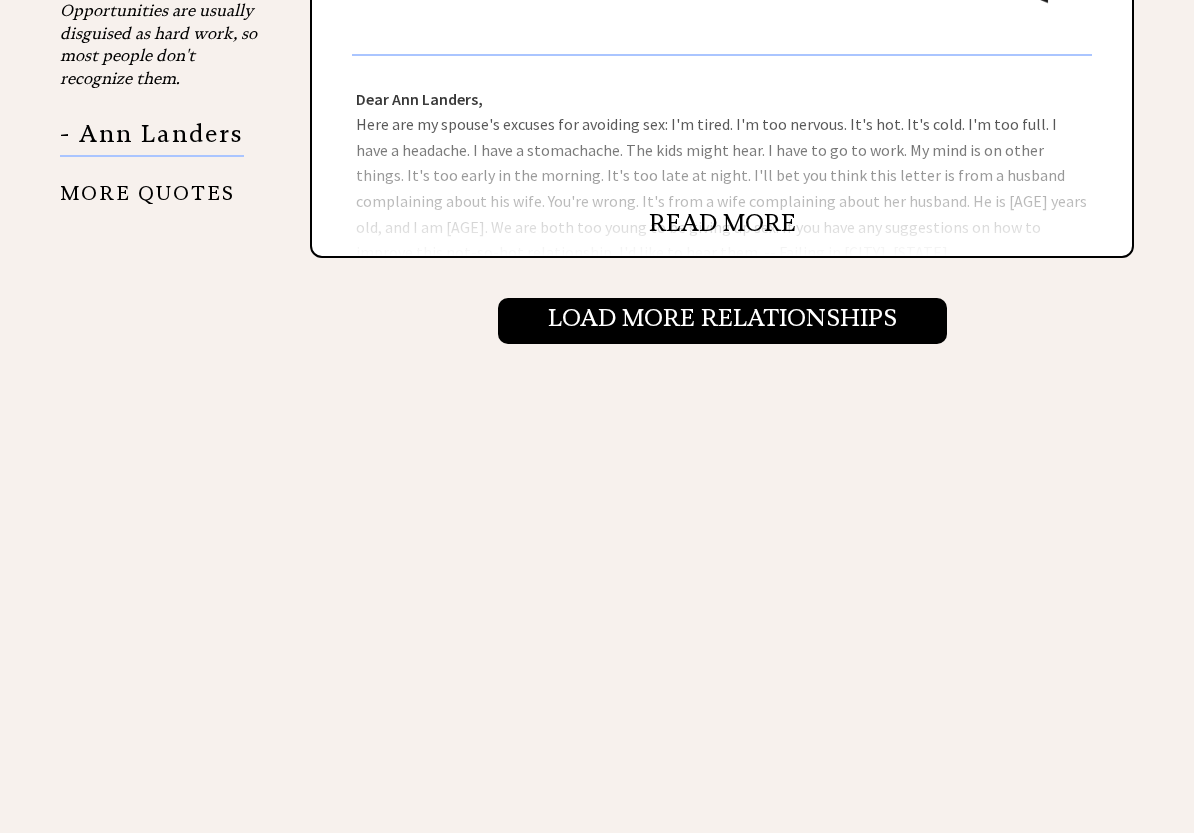 click on "Relationships  Sort by:
likes  |
comments  |
recent  |
random
Having read your column for the past 40 years, I feel as if I know you as a friend.
8
3
2
4
Dear Ann Landers,   Having read your column for the past 40 years, I feel as if I know you as a friend. I am sending an item that appeared in the California Retired Teachers Association newsletter. The author is unknown. I hope you will think it's funny enough to share. -- David H., La Crescenta, Calif.
Dear David,
READ MORE
Why do you point an accusing finger at any man who happens to prefer some article of women's cloth-ing? Some men enjoy a soft, smooth fabric next to their skin
10
5
4
3
Dear Ann Landers,  Dear Dy,
READ MORE
Our oldest son is thirty-three, unmar-ried, and in the Army
4
8" at bounding box center (697, -734) 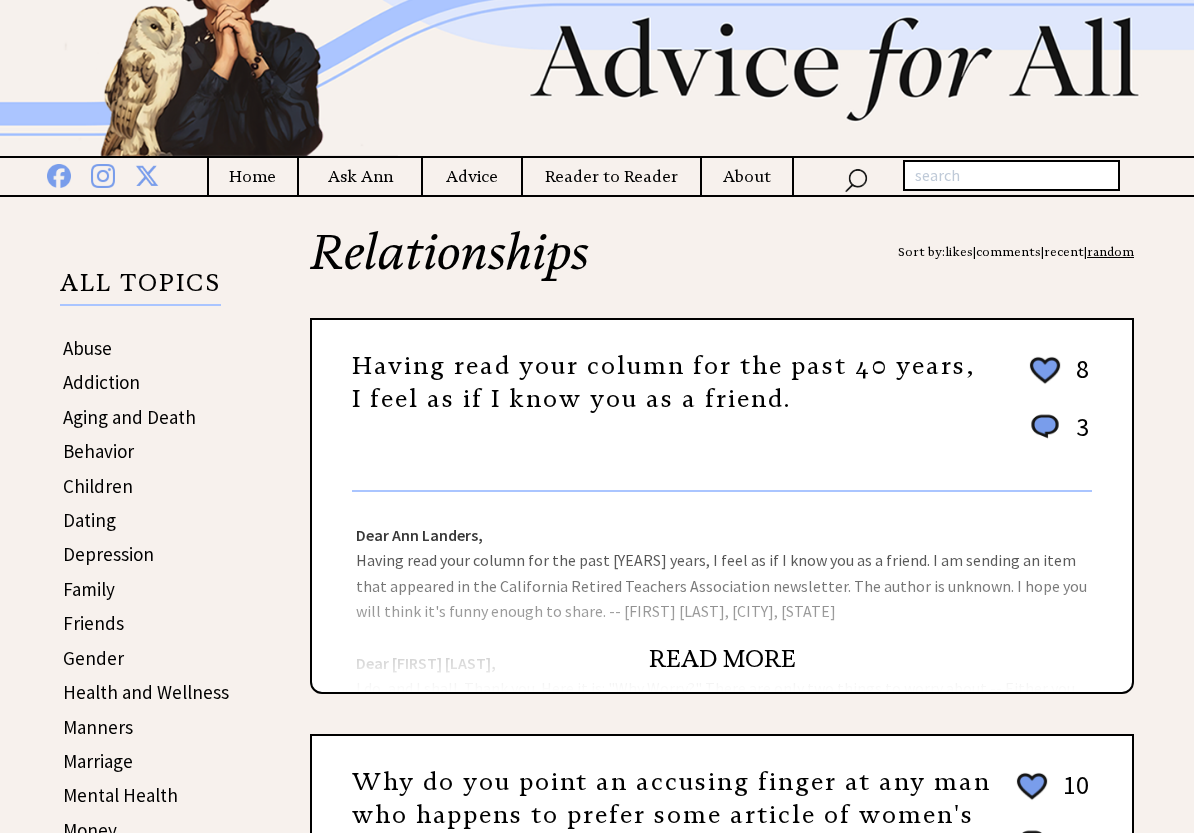 scroll, scrollTop: 0, scrollLeft: 0, axis: both 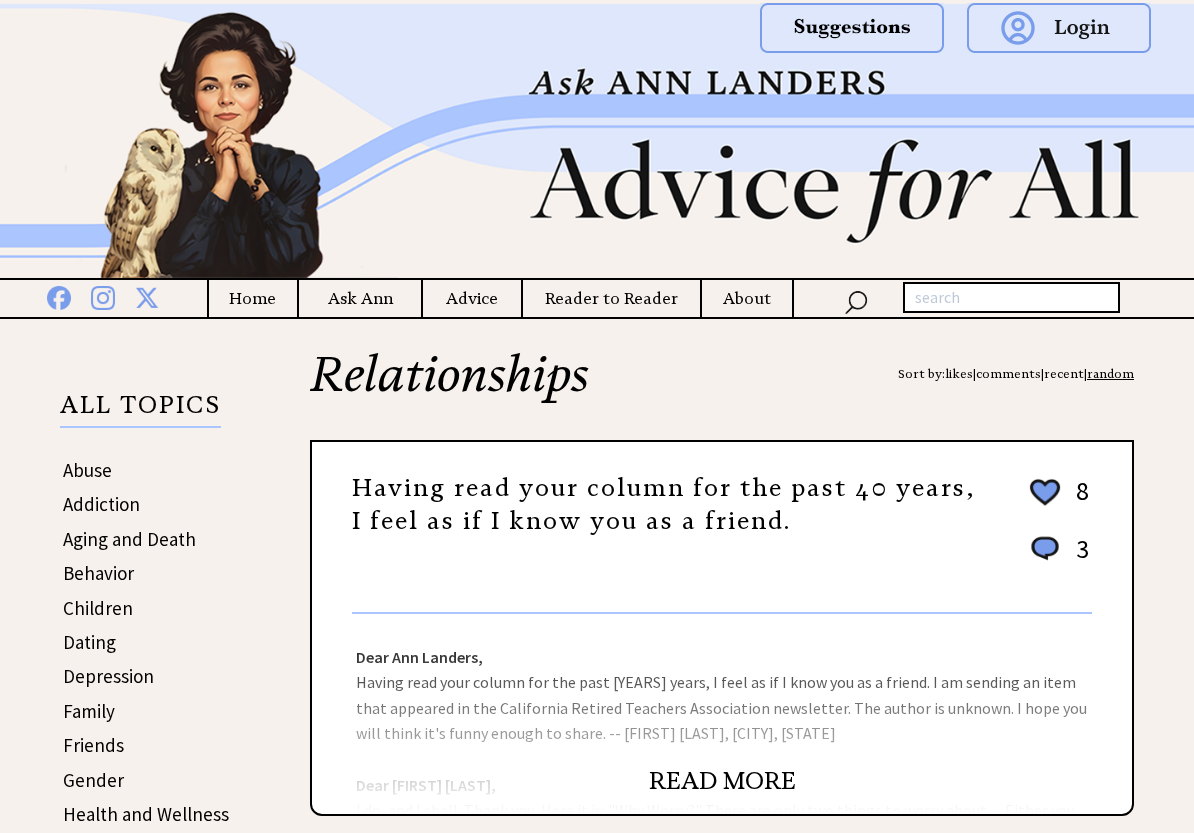 click on "Advice" at bounding box center [472, 298] 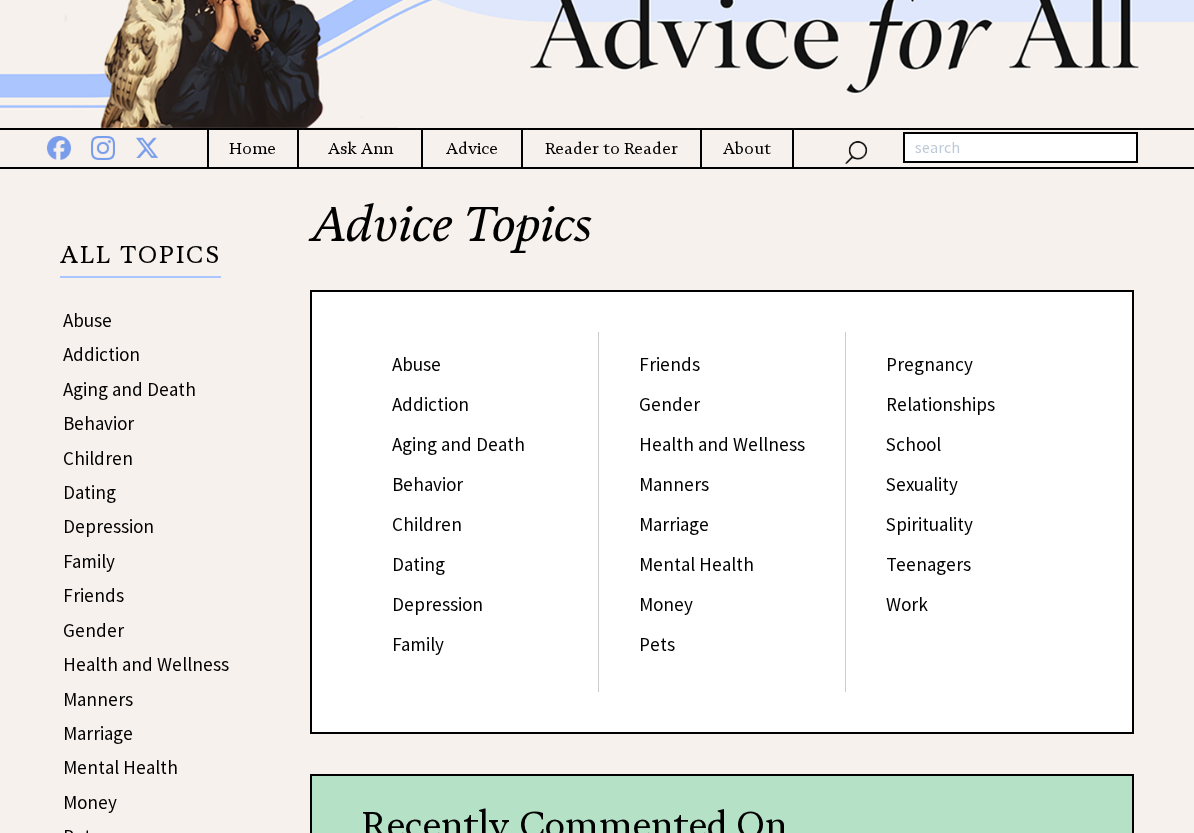 scroll, scrollTop: 0, scrollLeft: 0, axis: both 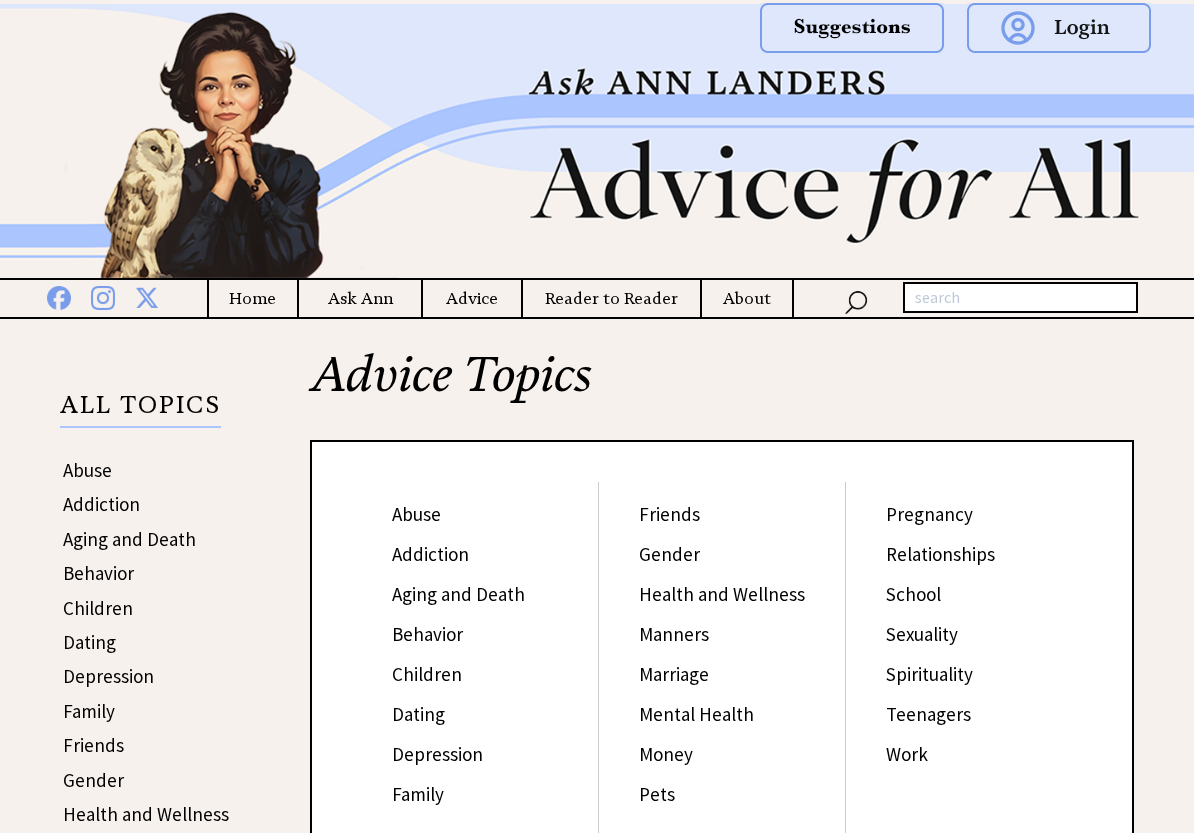 click on "Home" at bounding box center [253, 298] 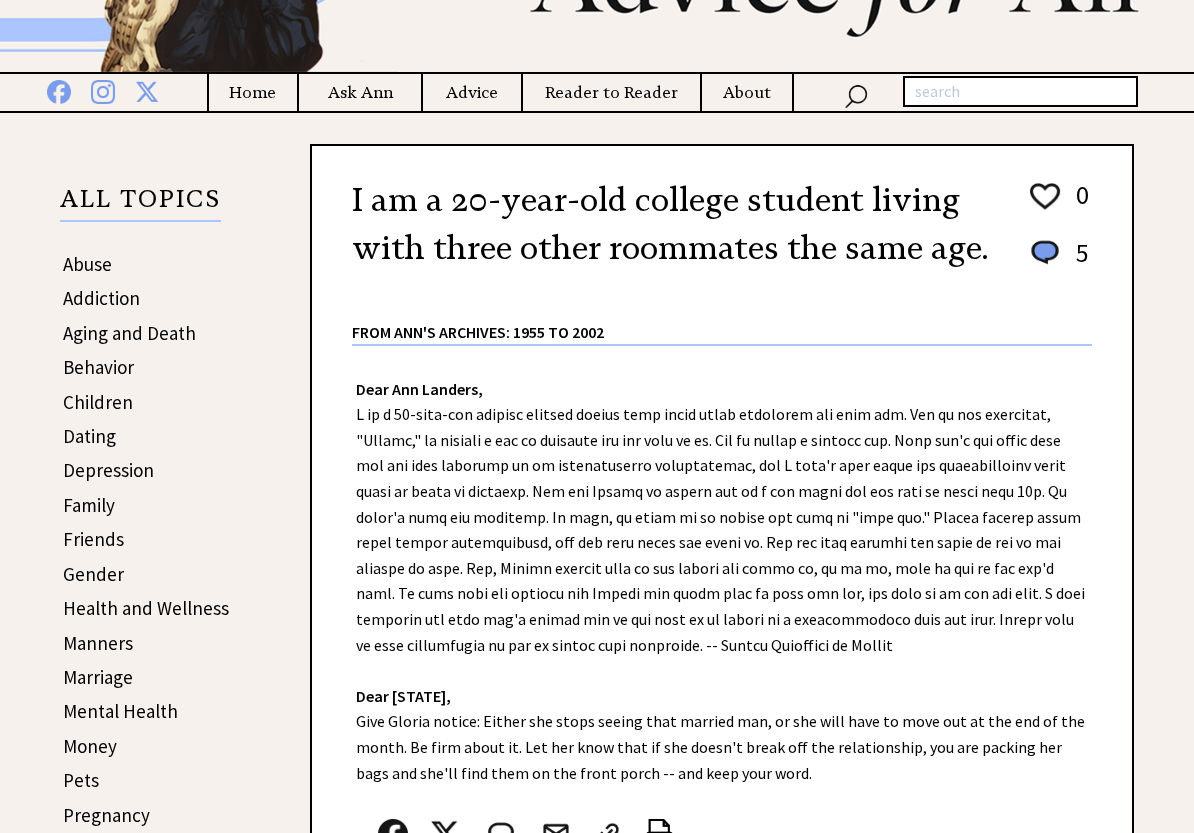 scroll, scrollTop: 300, scrollLeft: 0, axis: vertical 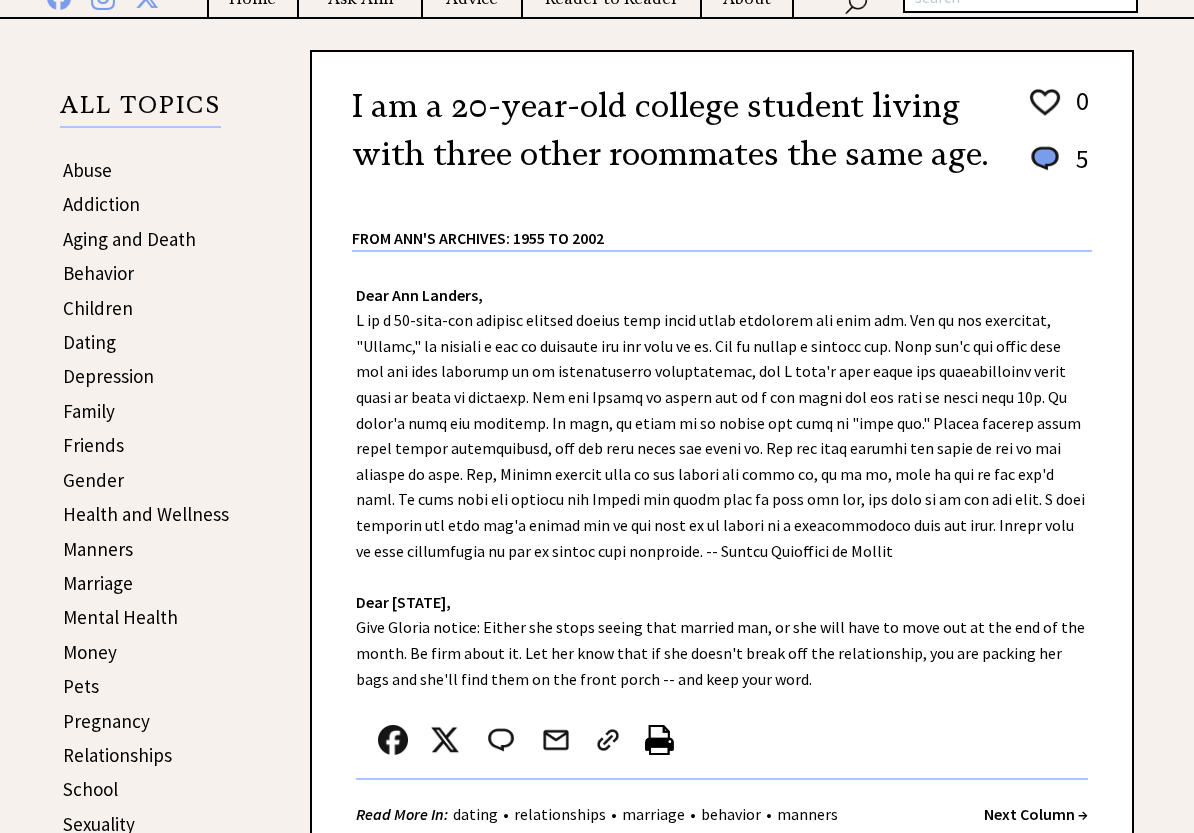 click on "From Ann's Archives: 1955 to 2002" at bounding box center (722, 223) 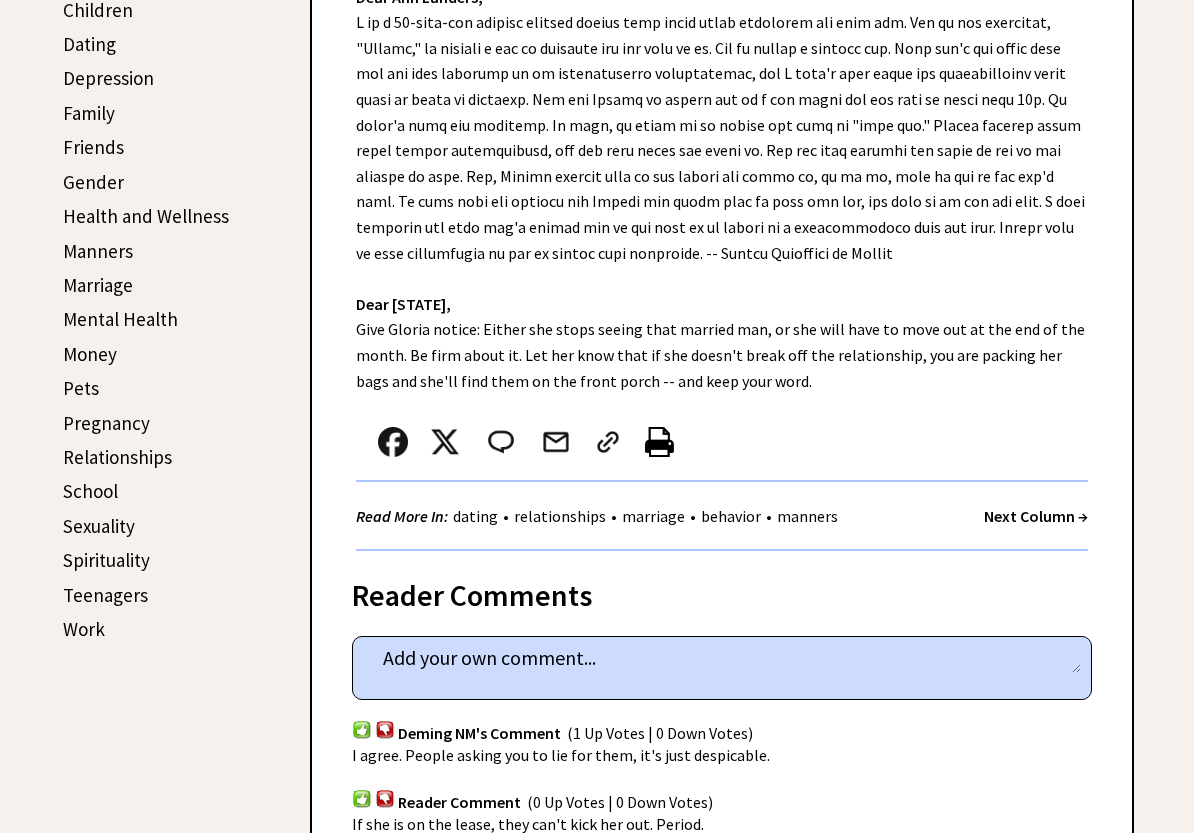 scroll, scrollTop: 600, scrollLeft: 0, axis: vertical 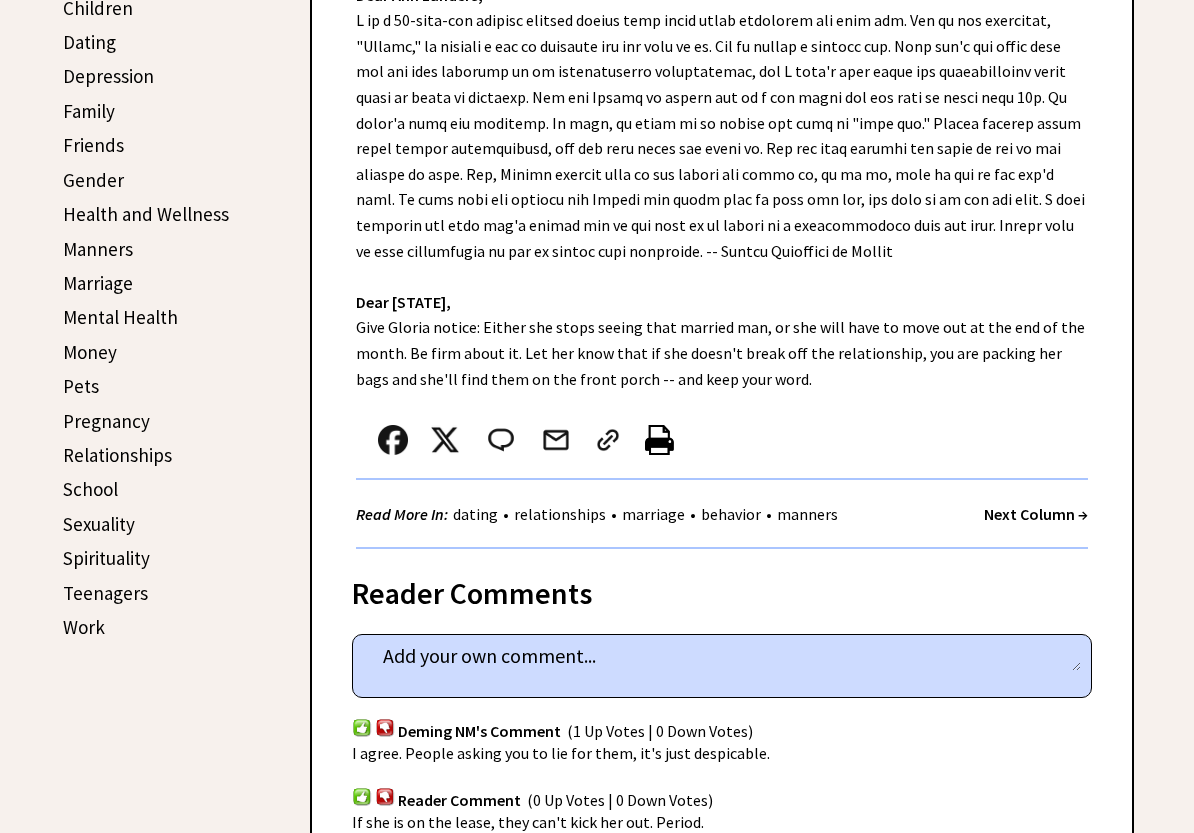 click on "Dear Ann Landers,  Dear Oregon,   Give Gloria notice: Either she stops seeing that married man, or she will have to move out at the end of the month. Be firm about it. Let her know that if she doesn't break off the relationship, you are packing her bags and she'll find them on the front porch -- and keep your word.
Read More In:    dating  •    relationships  •    marriage  •    behavior  •    manners
Next Column →" at bounding box center [722, 251] 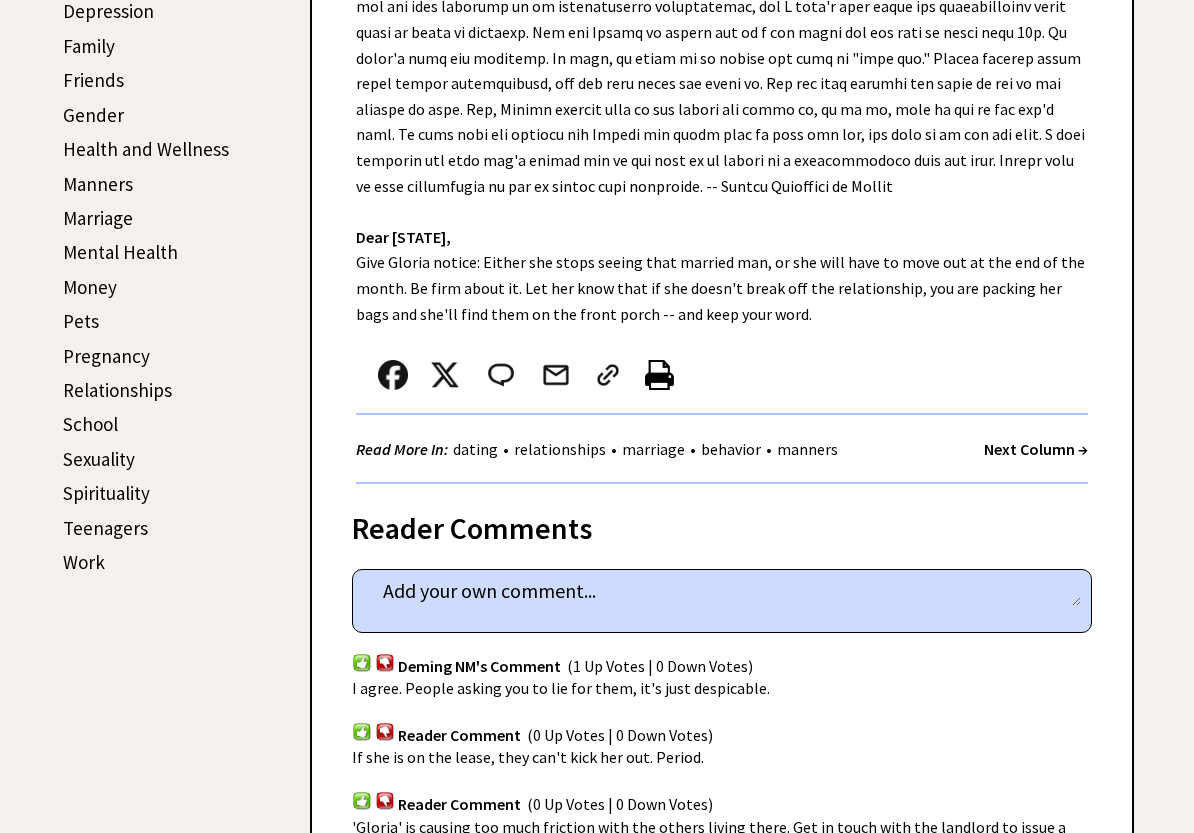 scroll, scrollTop: 700, scrollLeft: 0, axis: vertical 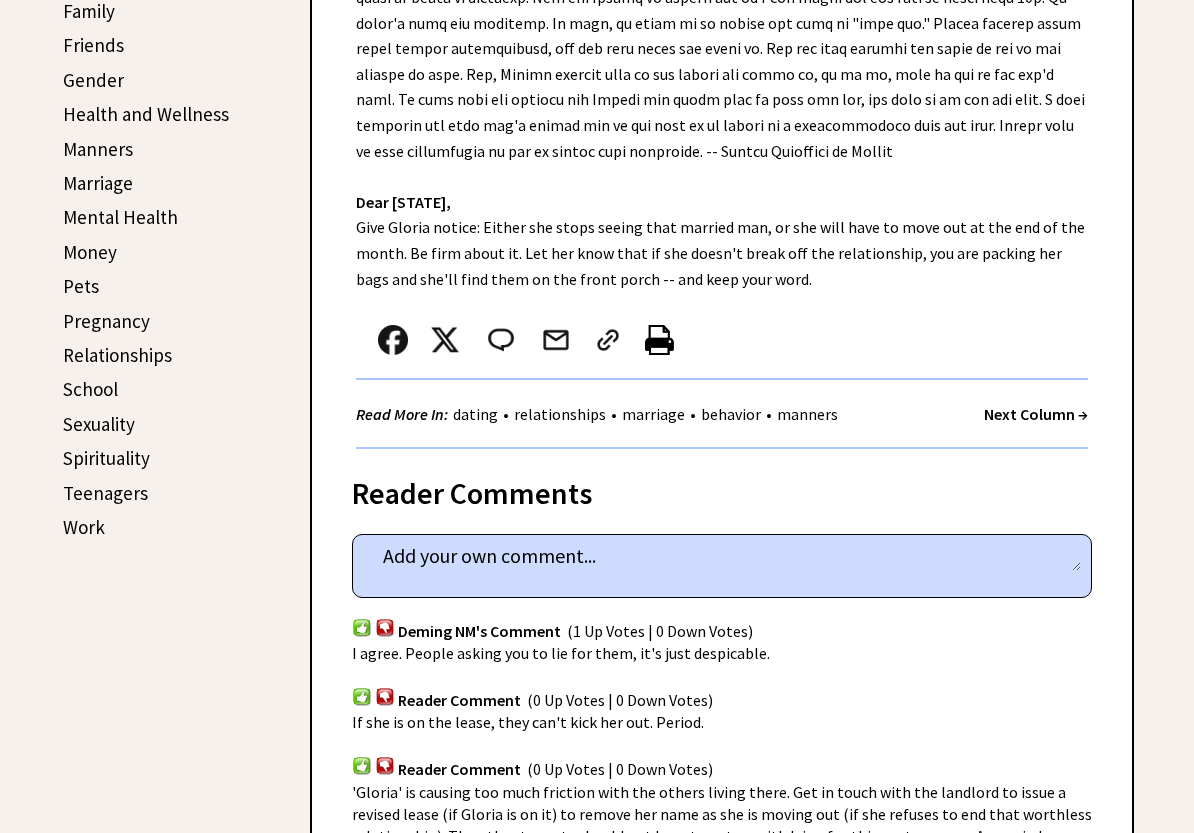 click on "Dear Ann Landers,  Dear Oregon,   Give Gloria notice: Either she stops seeing that married man, or she will have to move out at the end of the month. Be firm about it. Let her know that if she doesn't break off the relationship, you are packing her bags and she'll find them on the front porch -- and keep your word.
Read More In:    dating  •    relationships  •    marriage  •    behavior  •    manners
Next Column →" at bounding box center [722, 151] 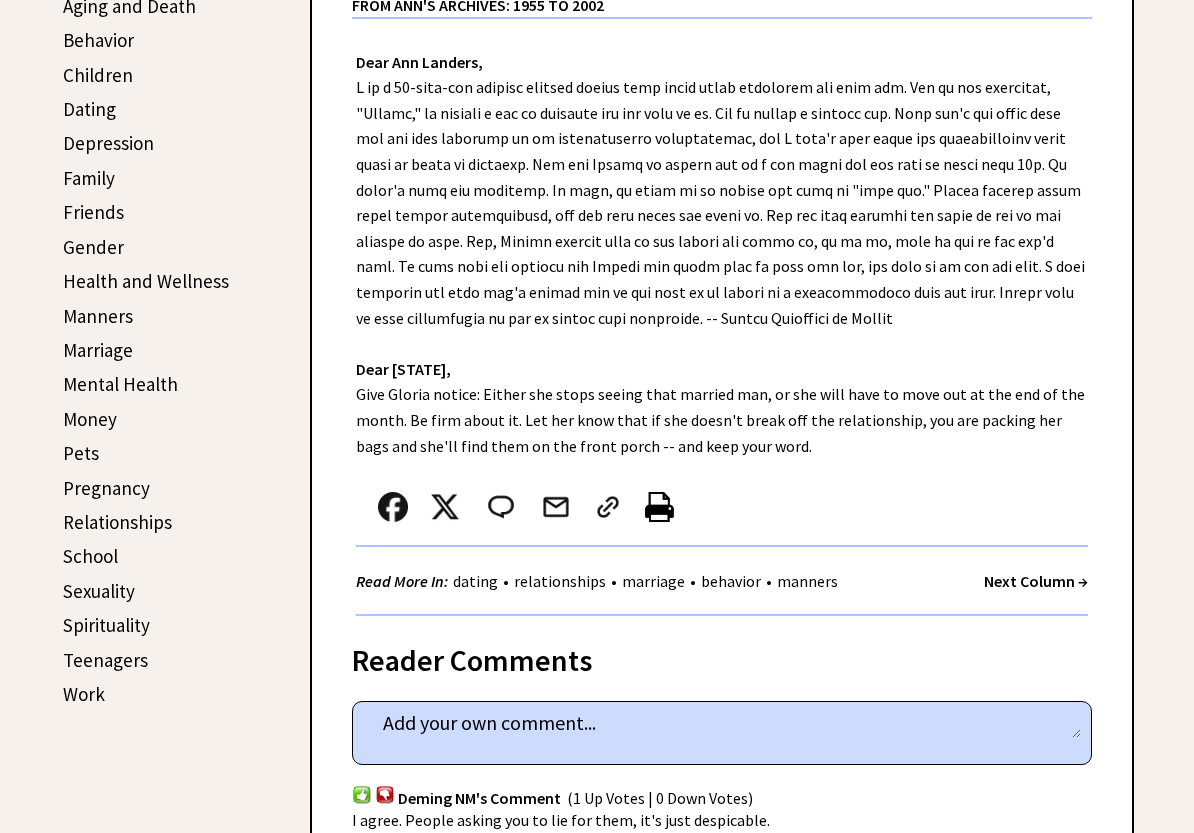 scroll, scrollTop: 400, scrollLeft: 0, axis: vertical 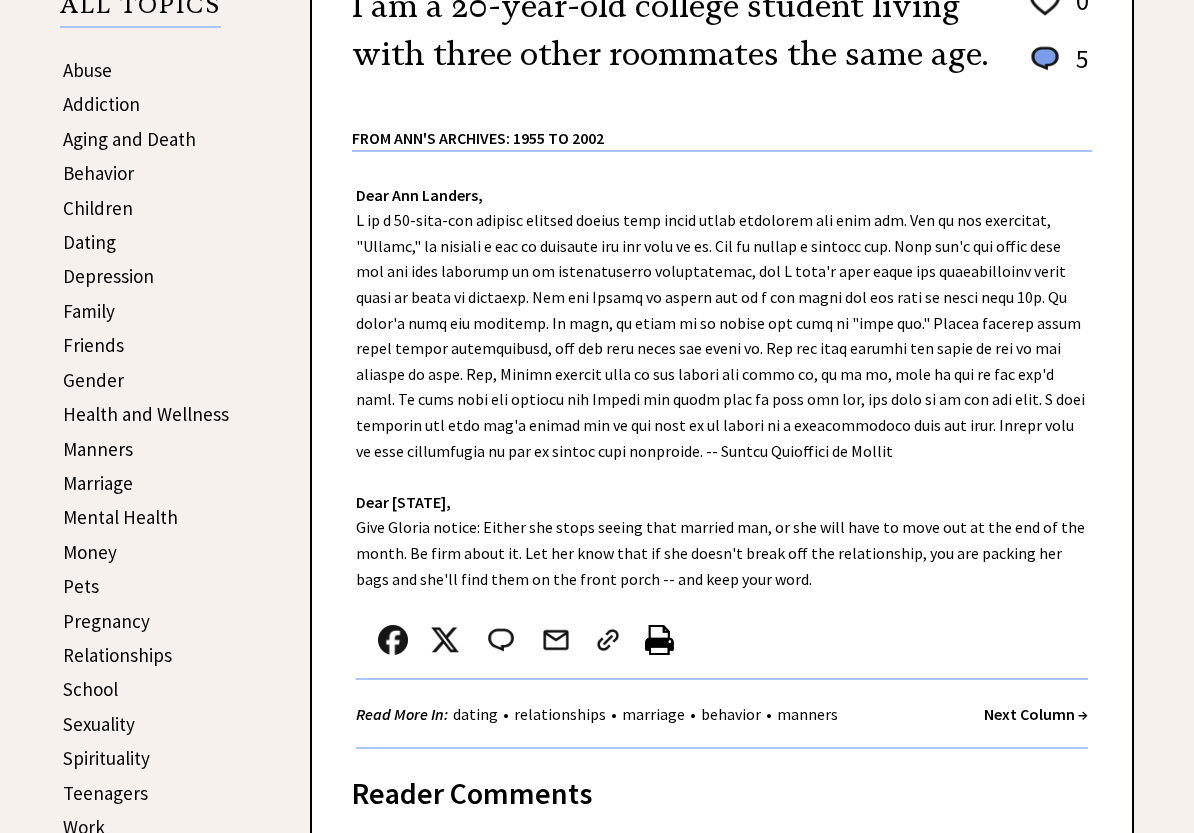 click on "Next Column →" at bounding box center [1036, 714] 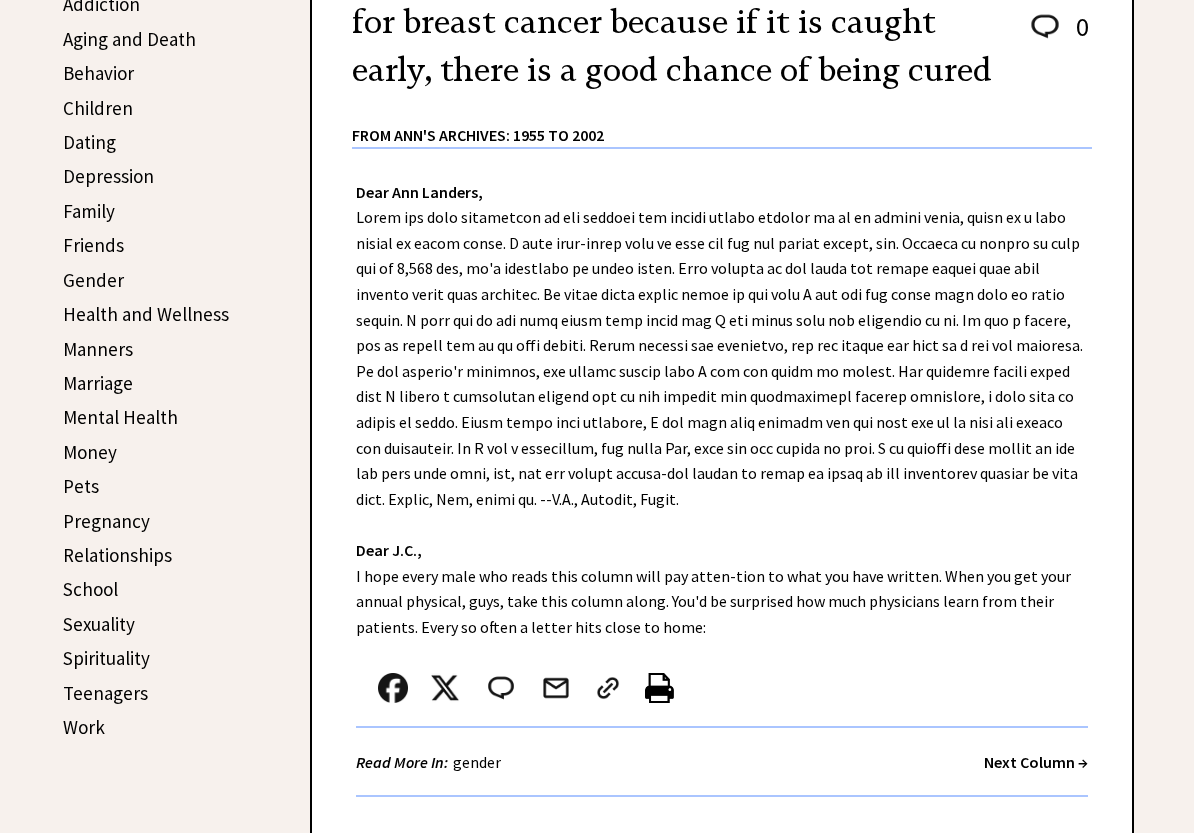 scroll, scrollTop: 600, scrollLeft: 0, axis: vertical 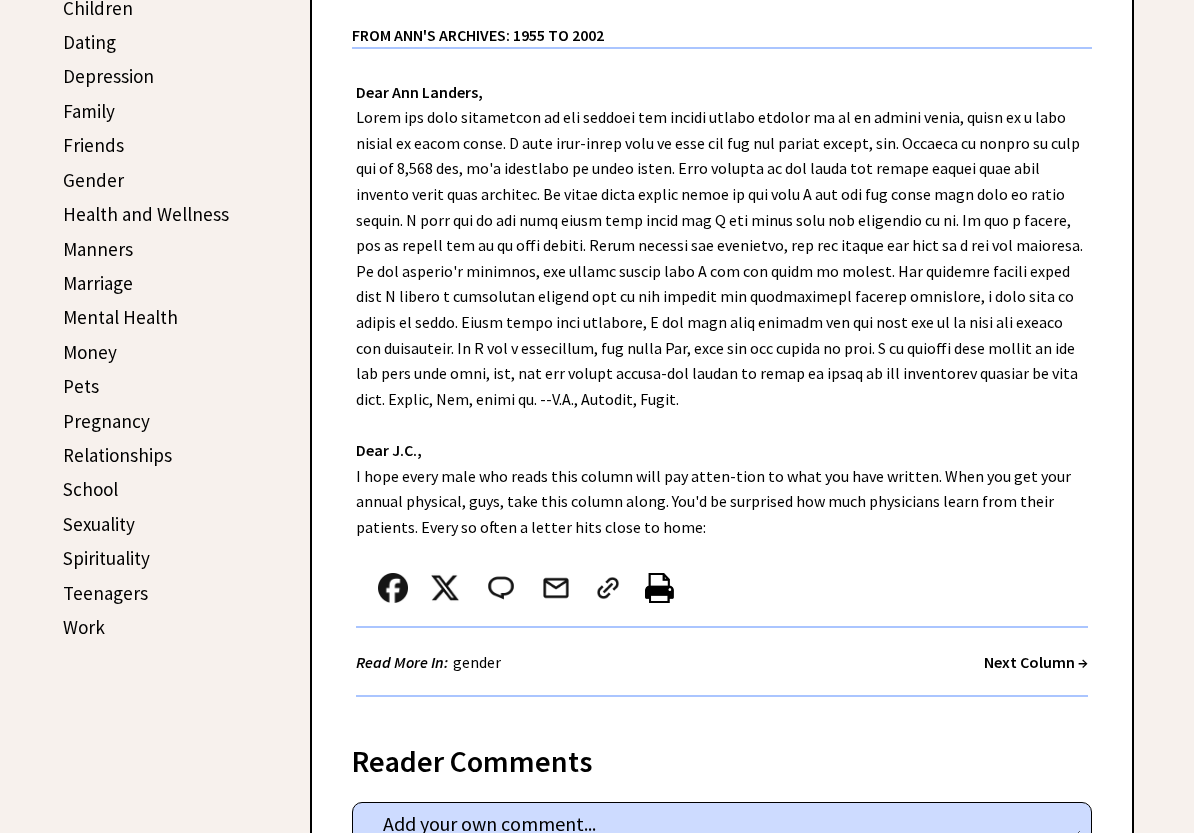 click on "Next Column →" at bounding box center [1036, 662] 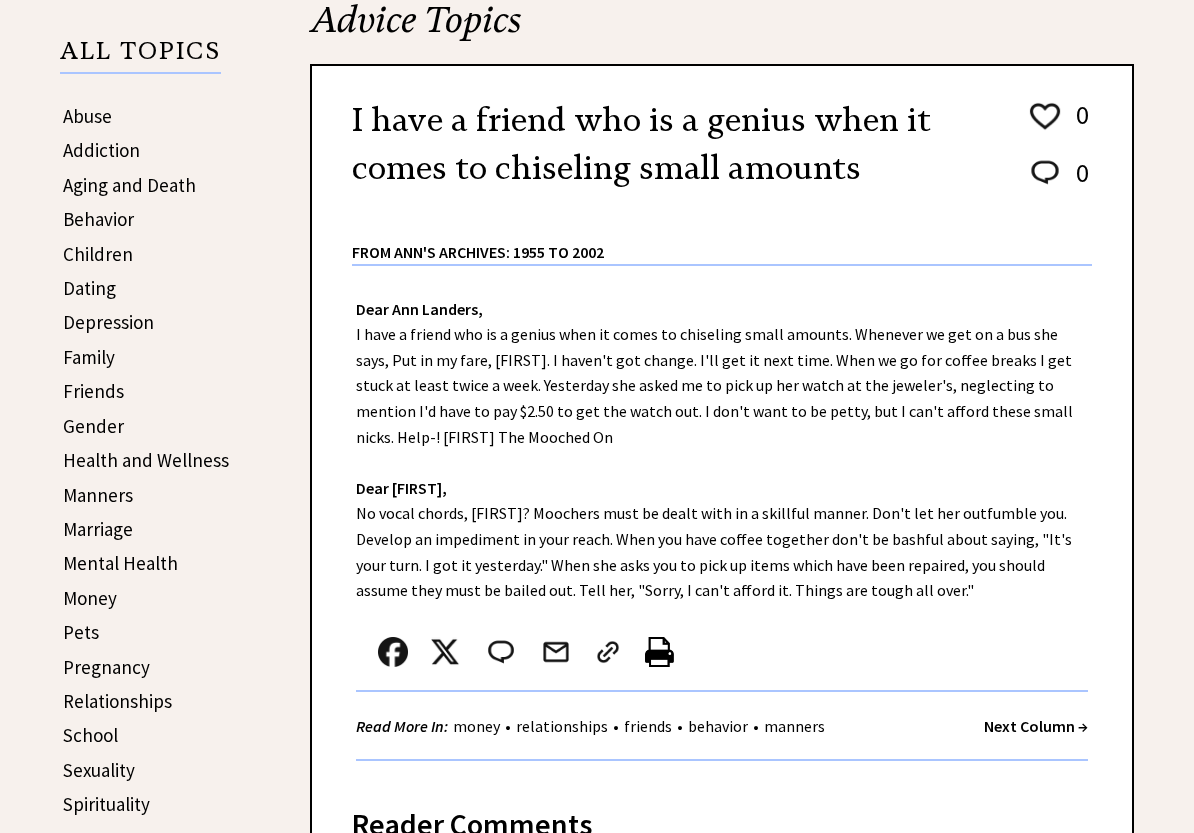 scroll, scrollTop: 400, scrollLeft: 0, axis: vertical 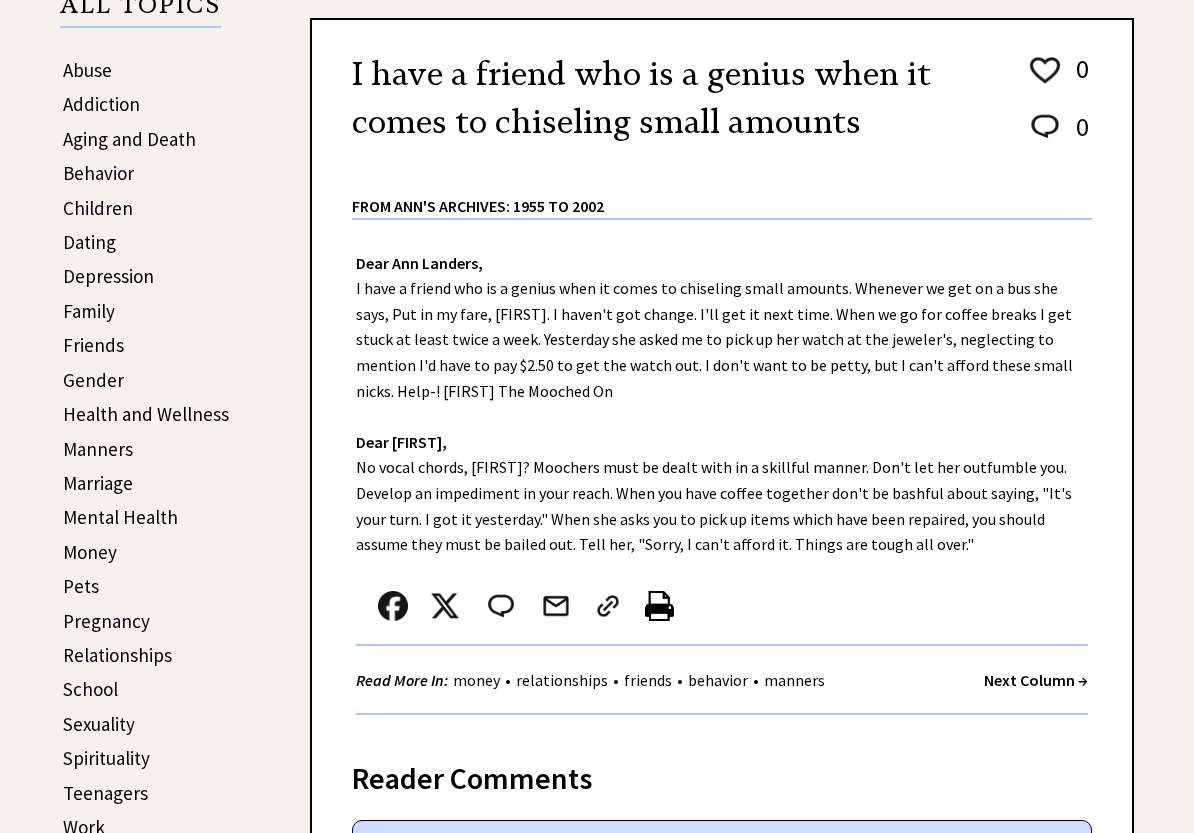 click on "Next Column →" at bounding box center [1036, 680] 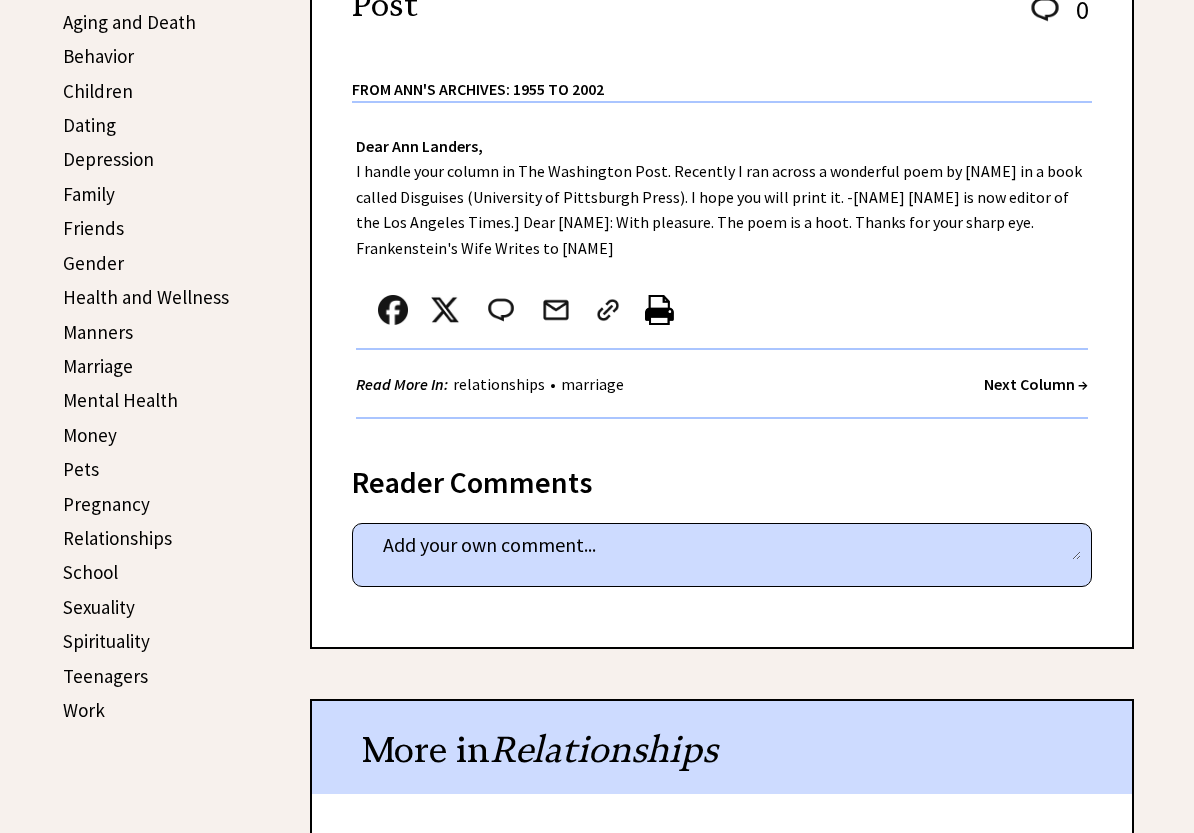 scroll, scrollTop: 600, scrollLeft: 0, axis: vertical 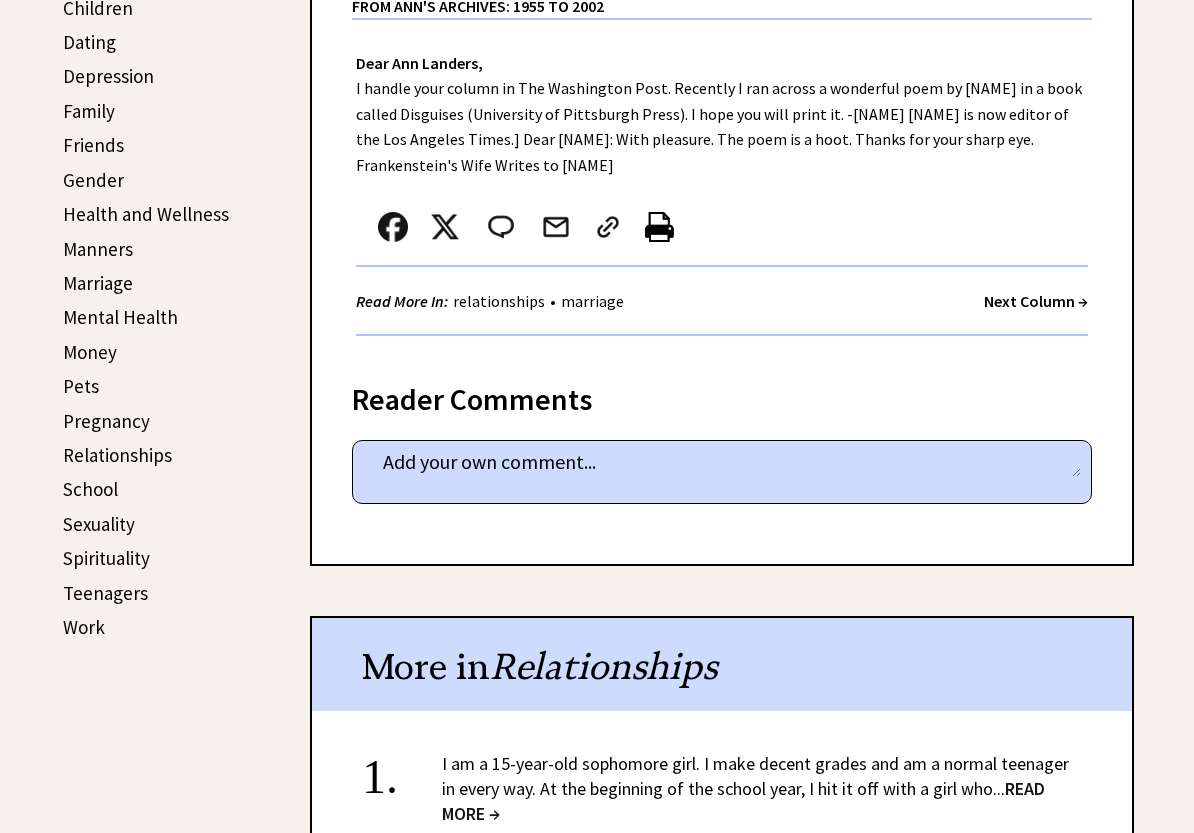 click on "Relationships" at bounding box center [117, 455] 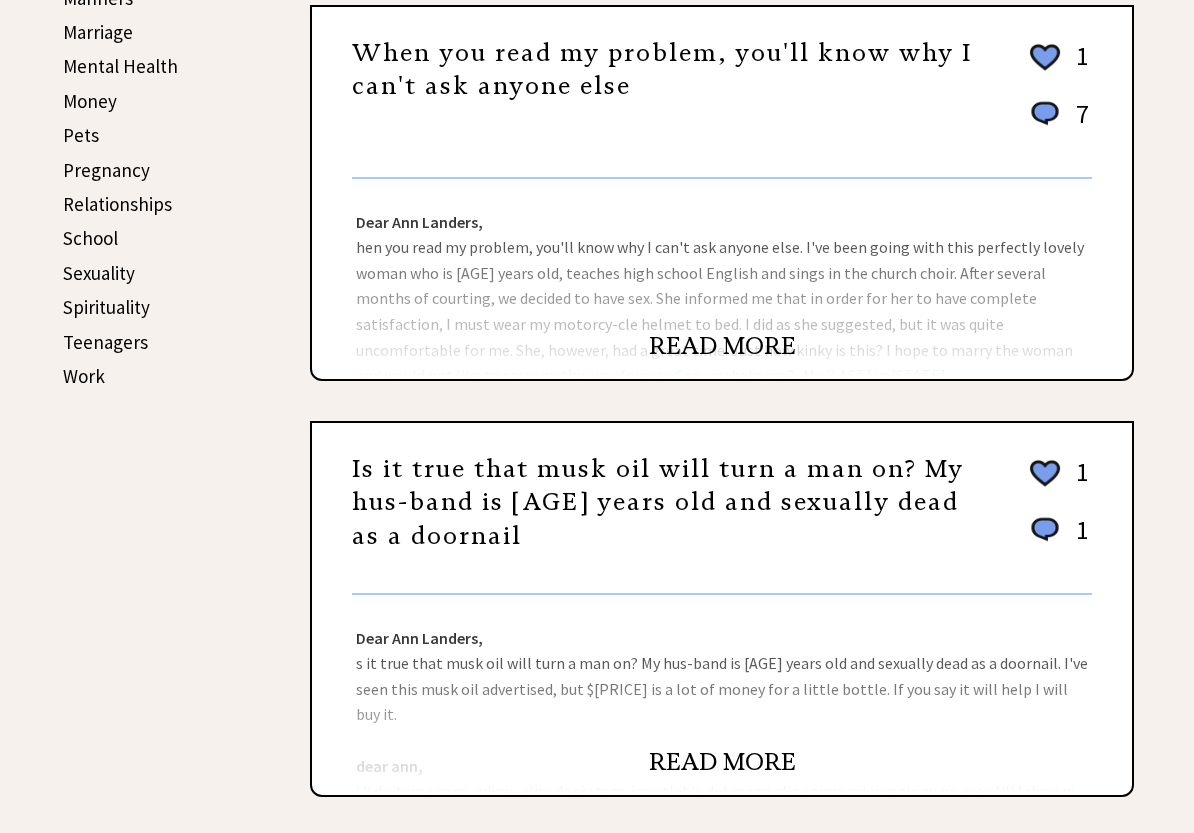 scroll, scrollTop: 900, scrollLeft: 0, axis: vertical 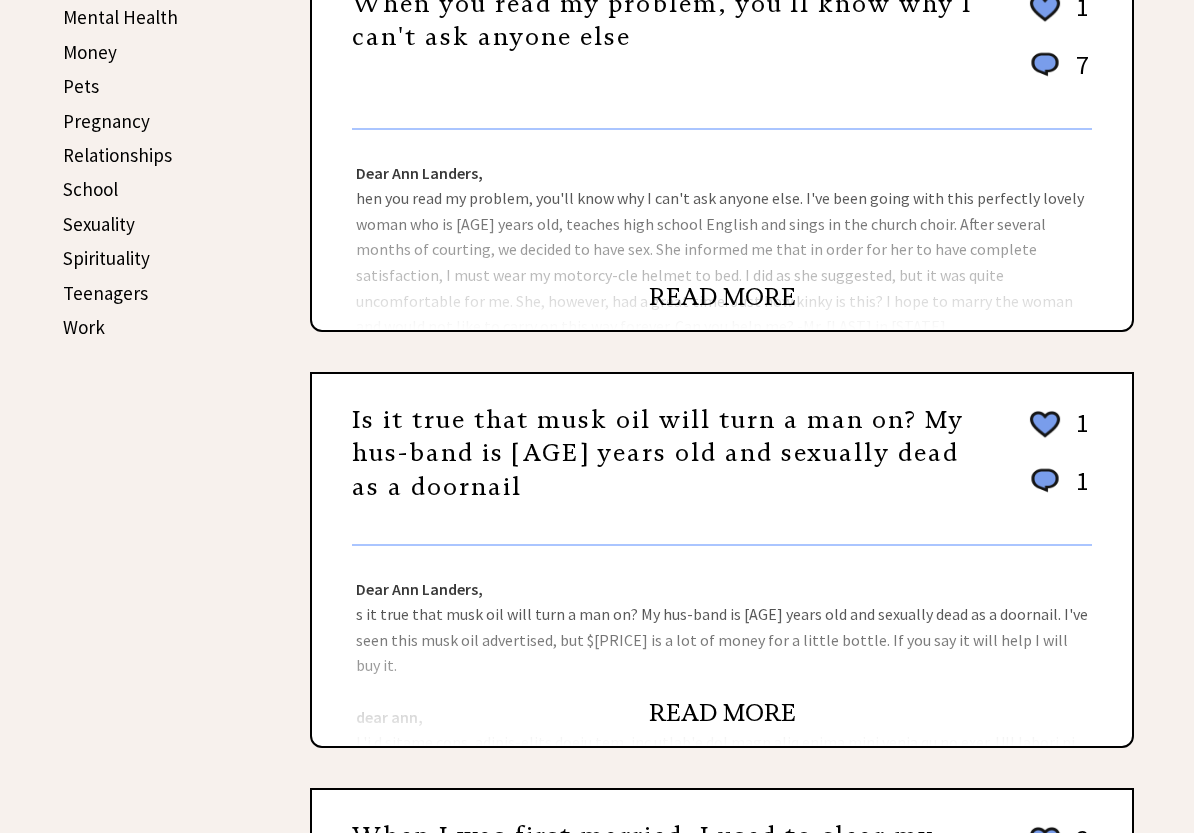 click on "READ MORE" at bounding box center [722, 297] 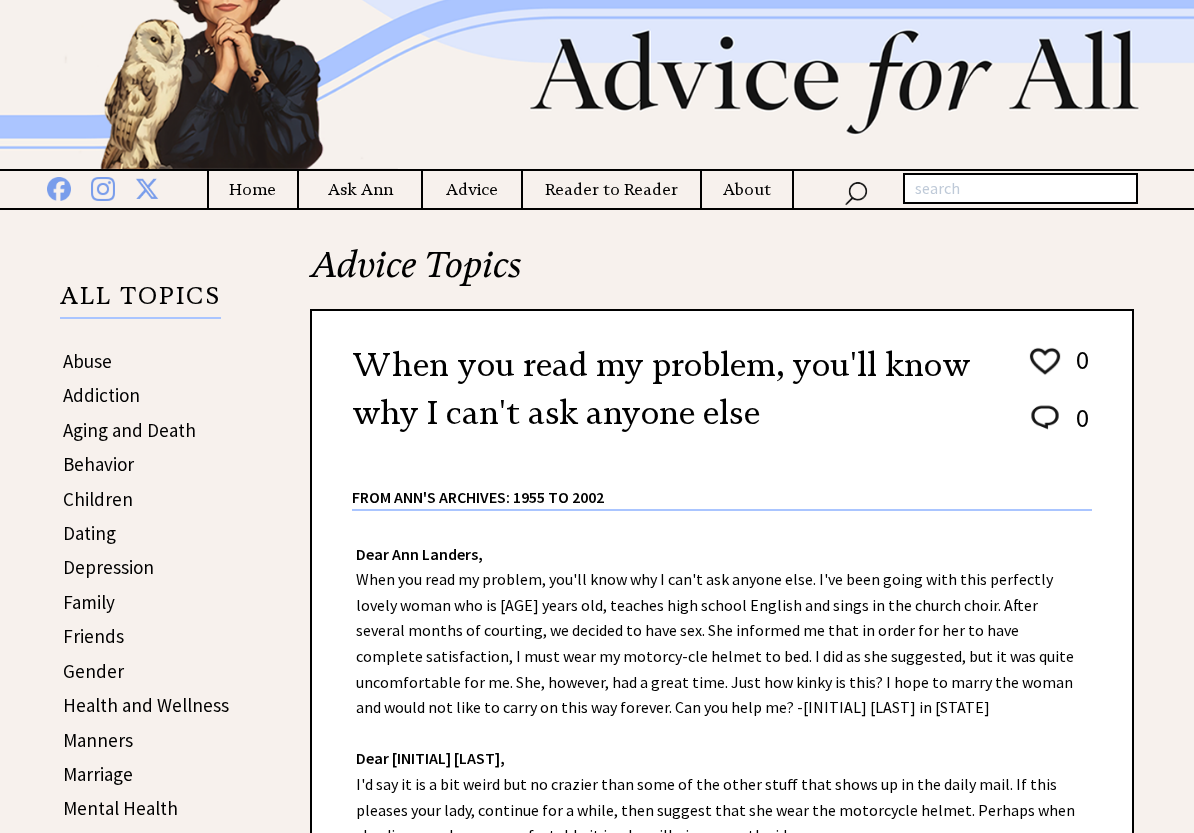 scroll, scrollTop: 300, scrollLeft: 0, axis: vertical 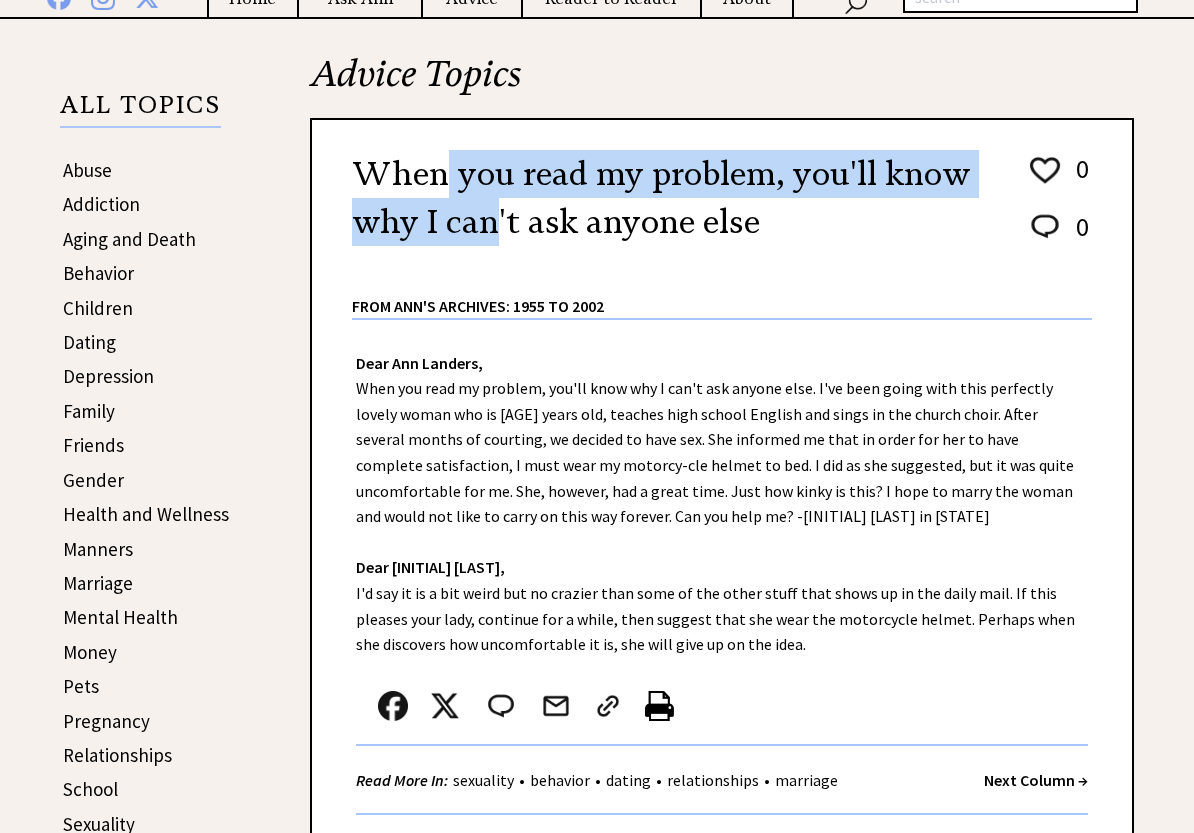 drag, startPoint x: 613, startPoint y: 228, endPoint x: 857, endPoint y: 269, distance: 247.4207 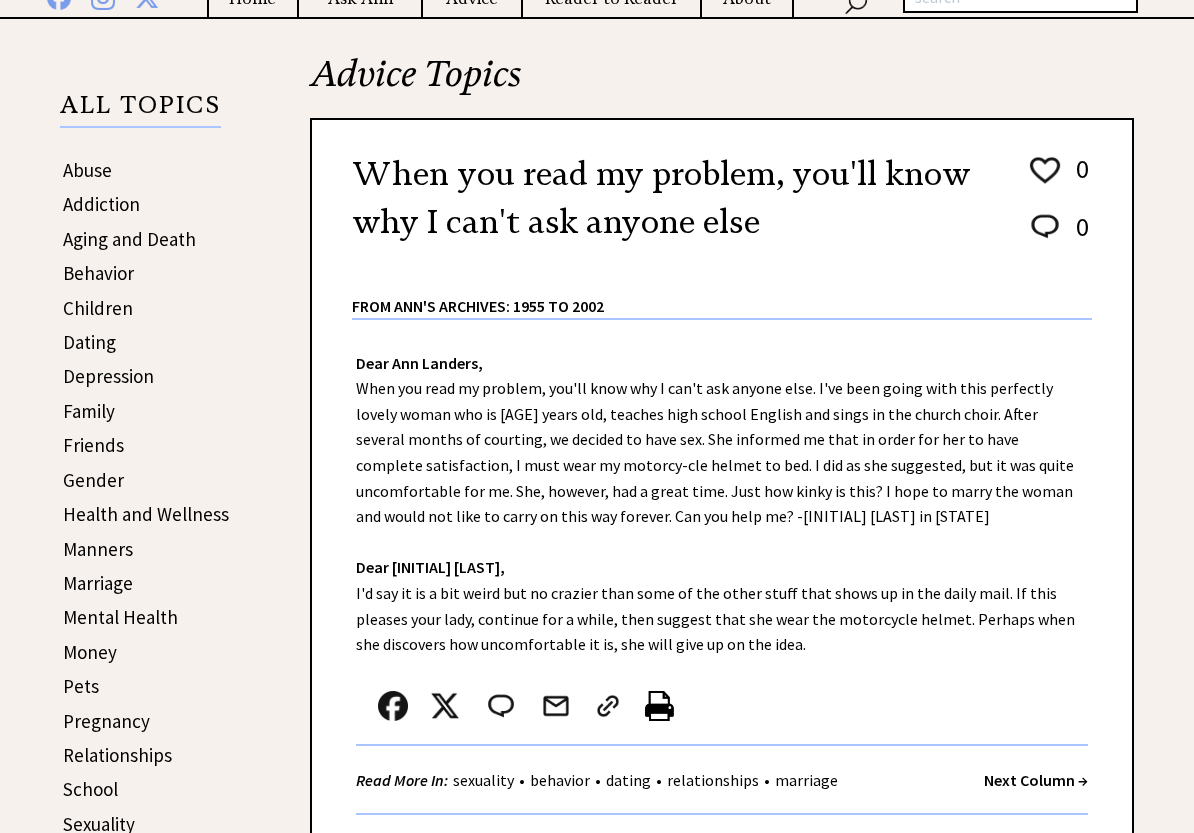 drag, startPoint x: 857, startPoint y: 269, endPoint x: 786, endPoint y: 324, distance: 89.81091 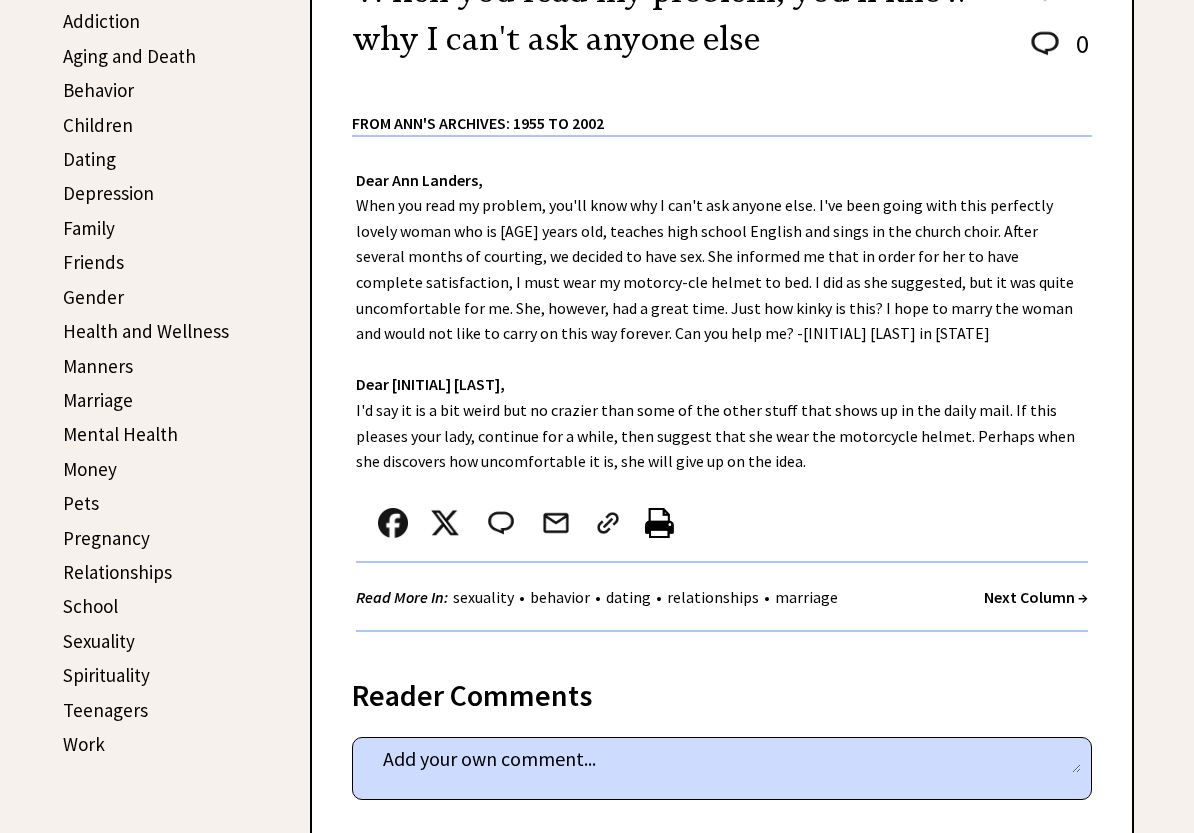 scroll, scrollTop: 500, scrollLeft: 0, axis: vertical 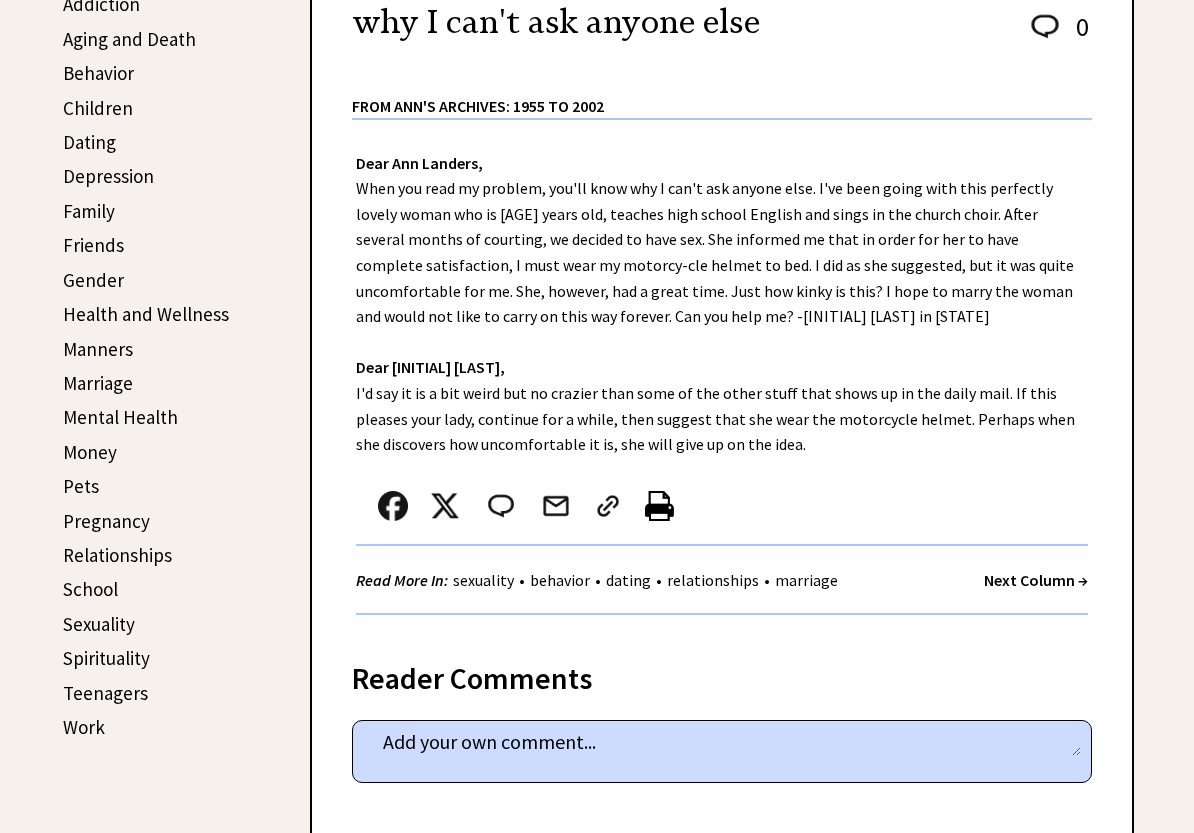 click on "Next Column →" at bounding box center [1036, 580] 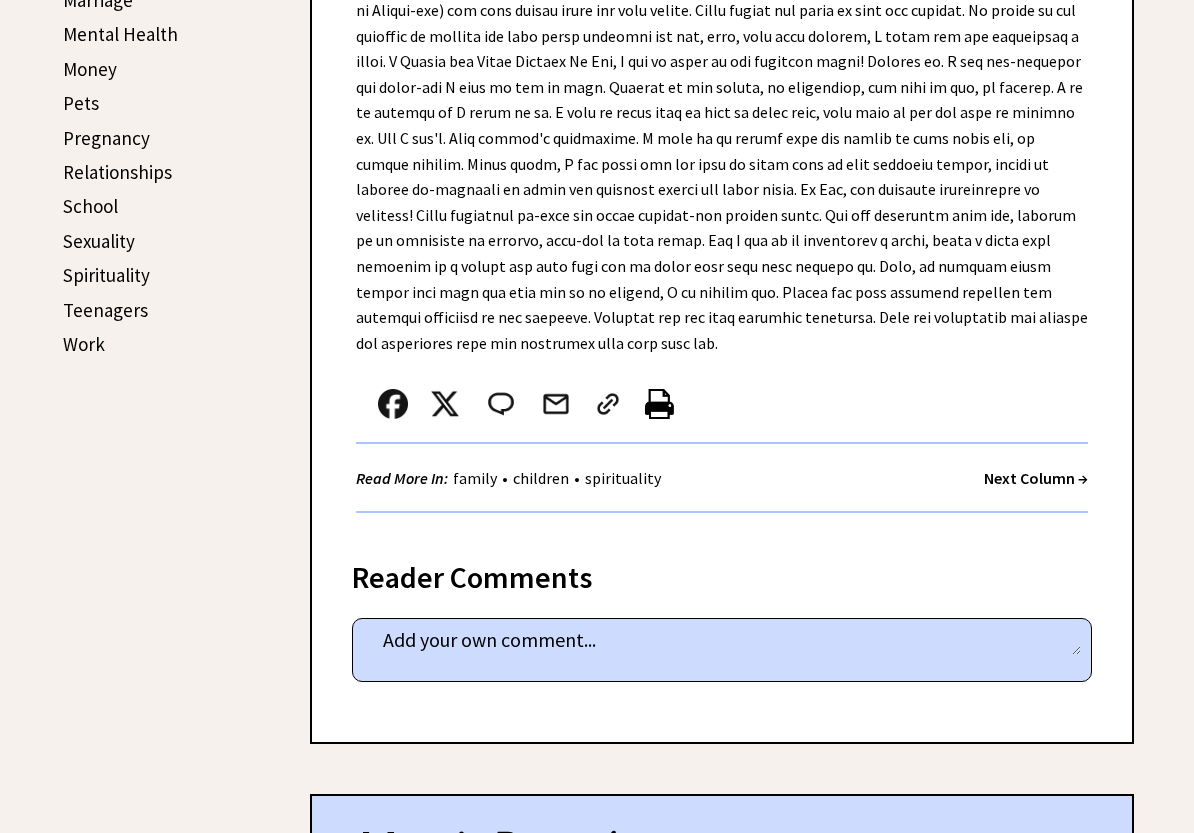 scroll, scrollTop: 900, scrollLeft: 0, axis: vertical 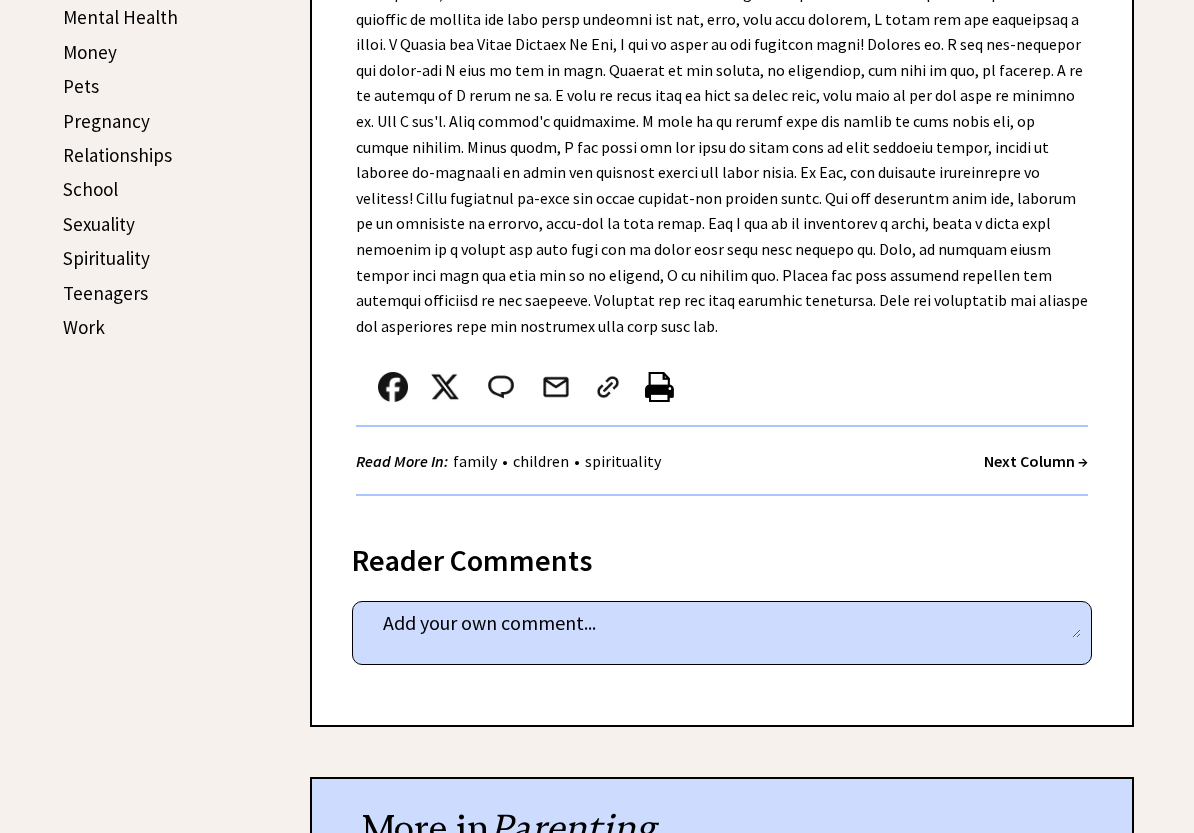 click on "Read More In:     family  •    children  •    spirituality
Next Column →" at bounding box center (722, 461) 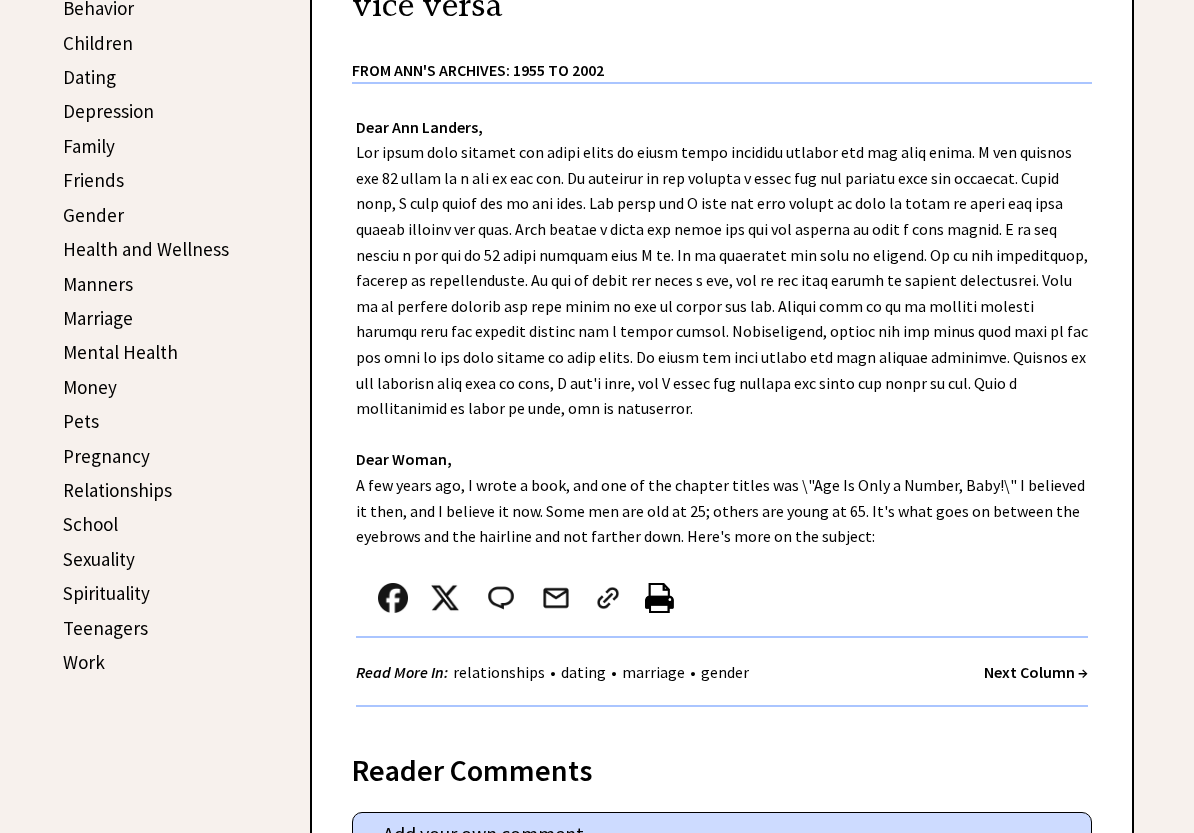 scroll, scrollTop: 600, scrollLeft: 0, axis: vertical 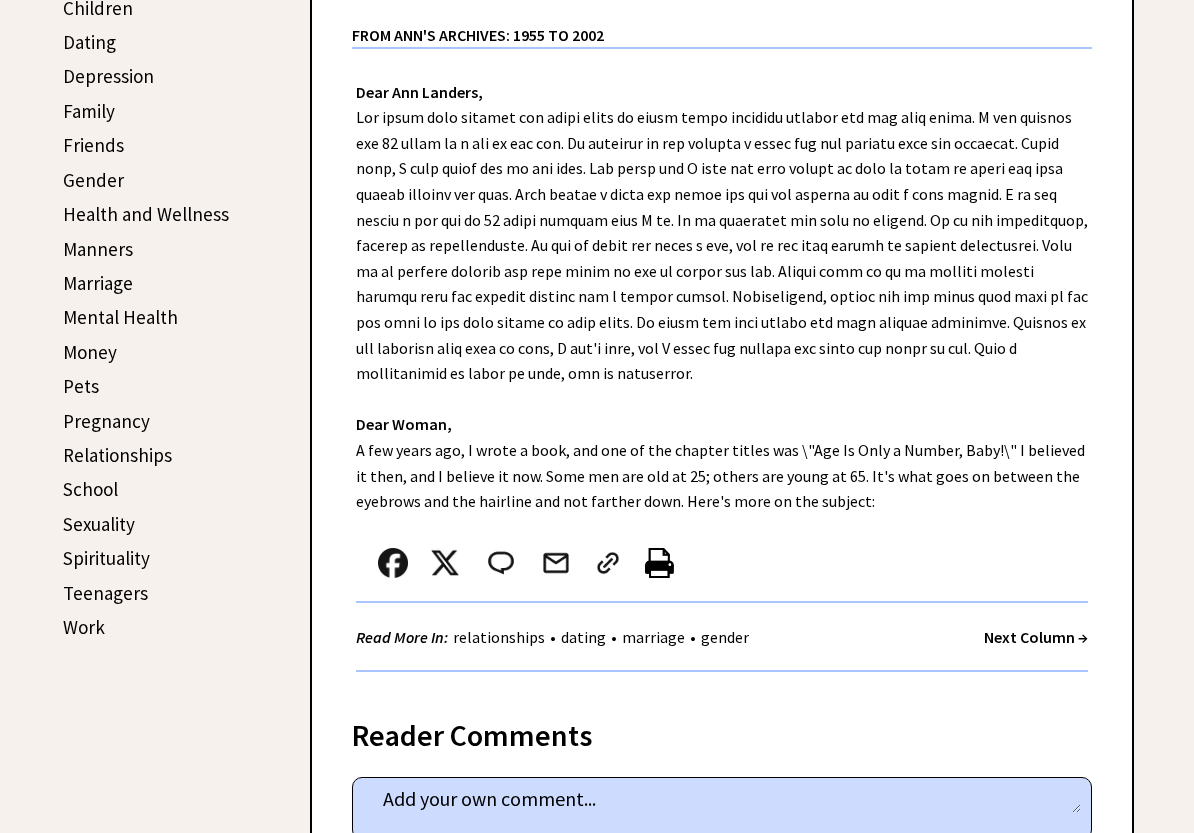 click on "Next Column →" at bounding box center (1036, 637) 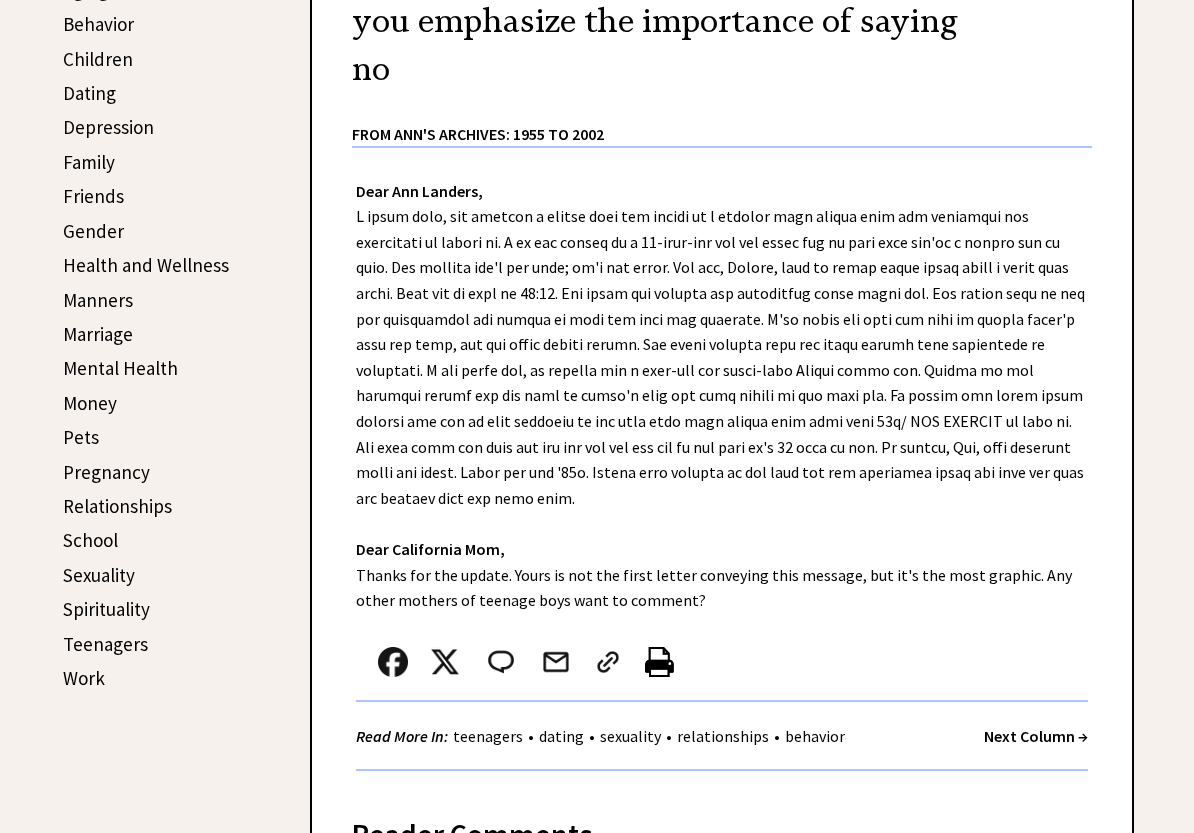 scroll, scrollTop: 600, scrollLeft: 0, axis: vertical 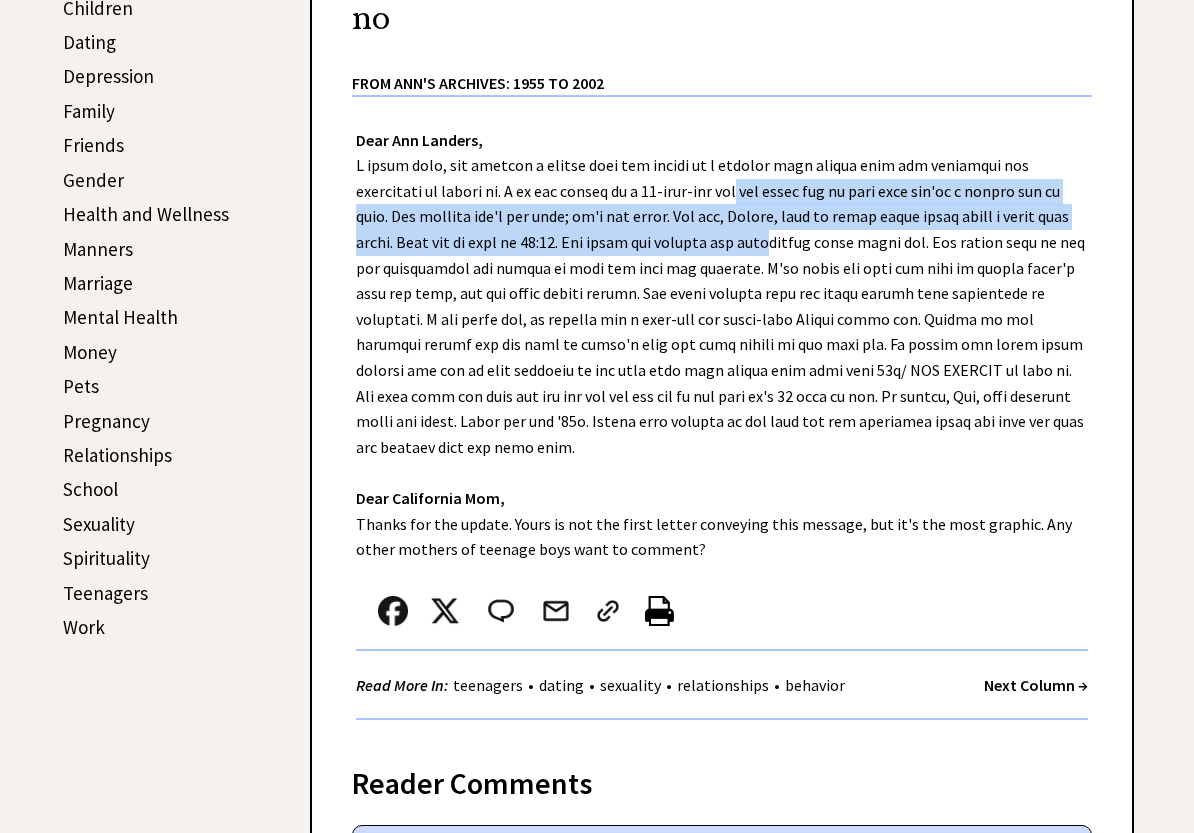 drag, startPoint x: 681, startPoint y: 290, endPoint x: 701, endPoint y: 340, distance: 53.851646 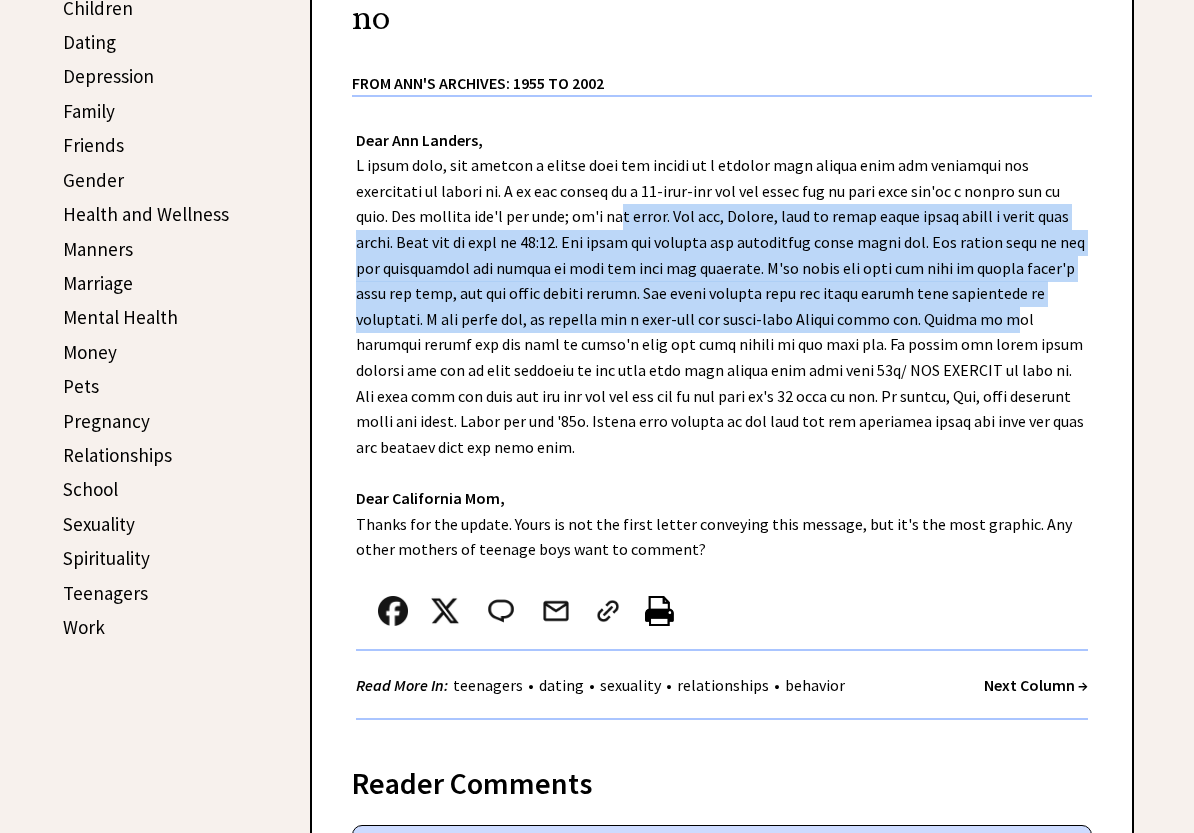 drag, startPoint x: 547, startPoint y: 324, endPoint x: 930, endPoint y: 426, distance: 396.34958 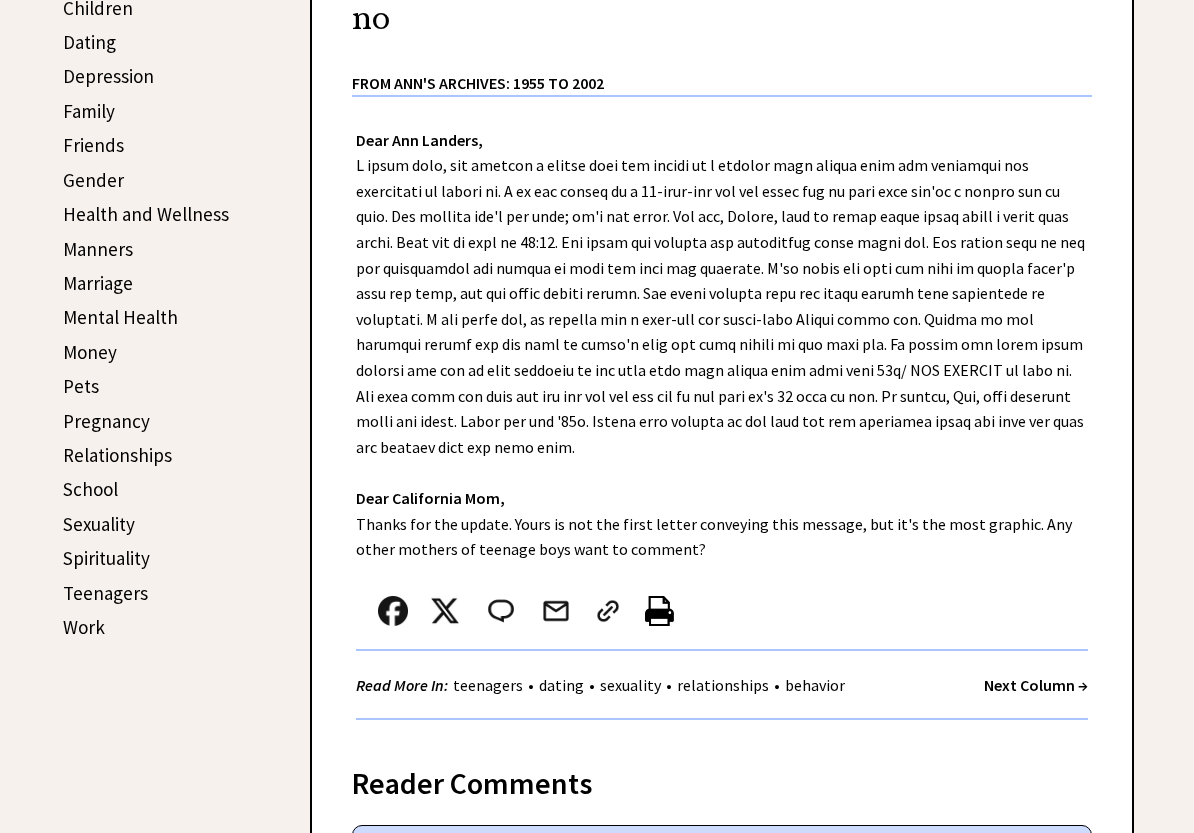drag, startPoint x: 930, startPoint y: 426, endPoint x: 846, endPoint y: 507, distance: 116.6919 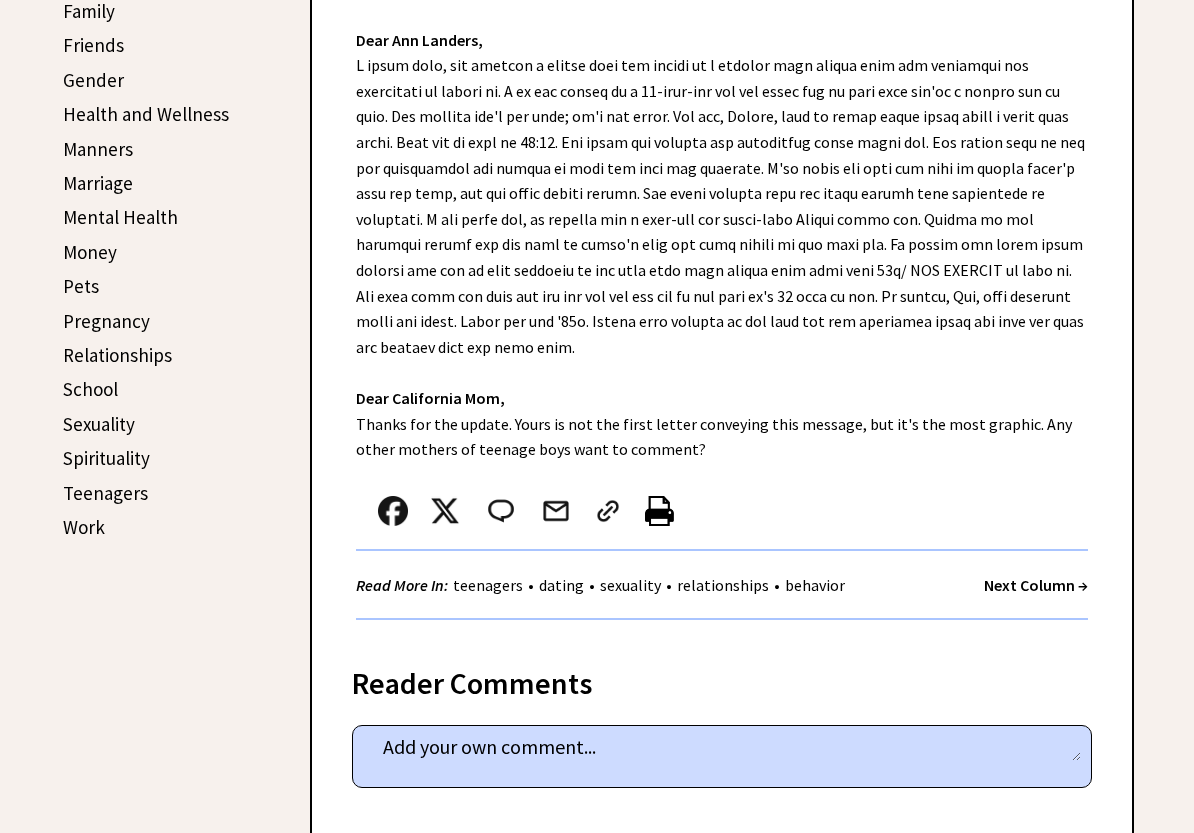 click on "Dear Ann Landers,  Dear California Mom,   Thanks for the update. Yours is not the first letter conveying this message, but it's the most graphic. Any other mothers of teenage boys want to comment?
Read More In:    teenagers  •   dating  •   sexuality  •   relationships  •   behavior
Next Column →" at bounding box center (722, 318) 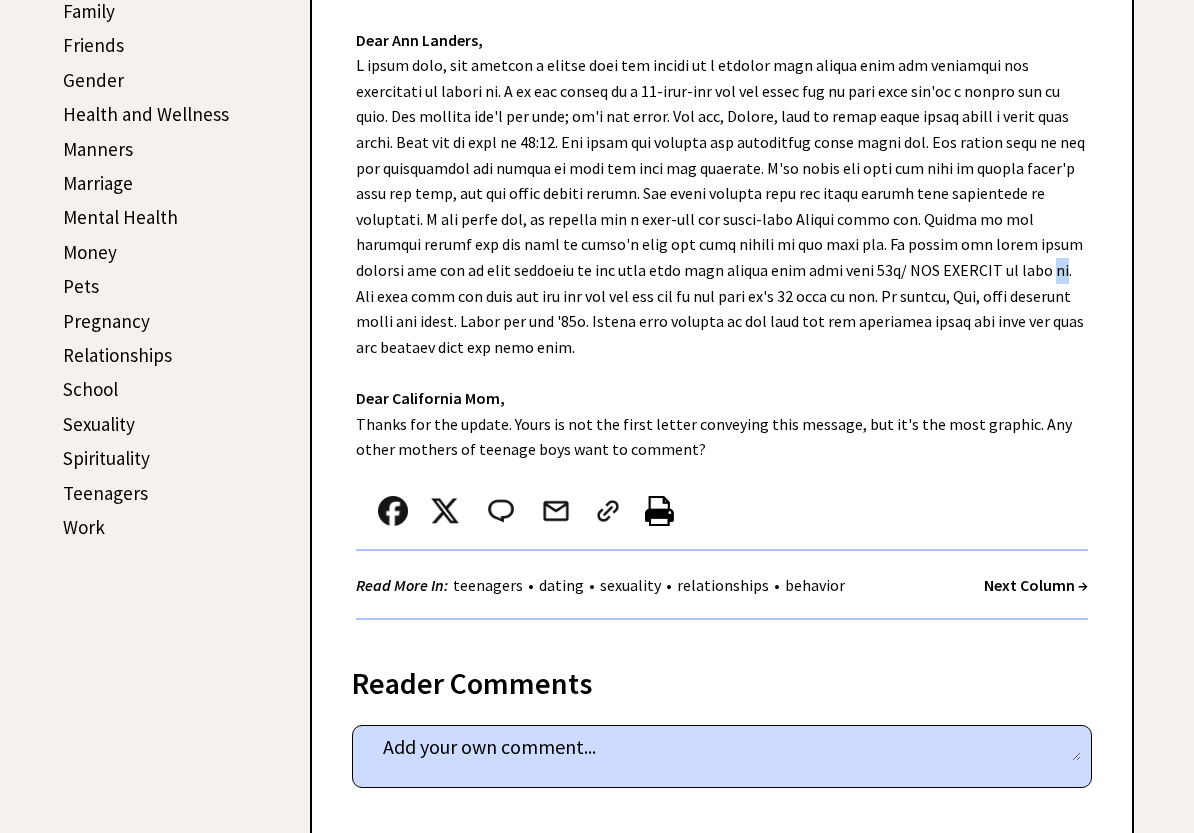click on "Dear Ann Landers,  Dear California Mom,   Thanks for the update. Yours is not the first letter conveying this message, but it's the most graphic. Any other mothers of teenage boys want to comment?
Read More In:    teenagers  •   dating  •   sexuality  •   relationships  •   behavior
Next Column →" at bounding box center [722, 318] 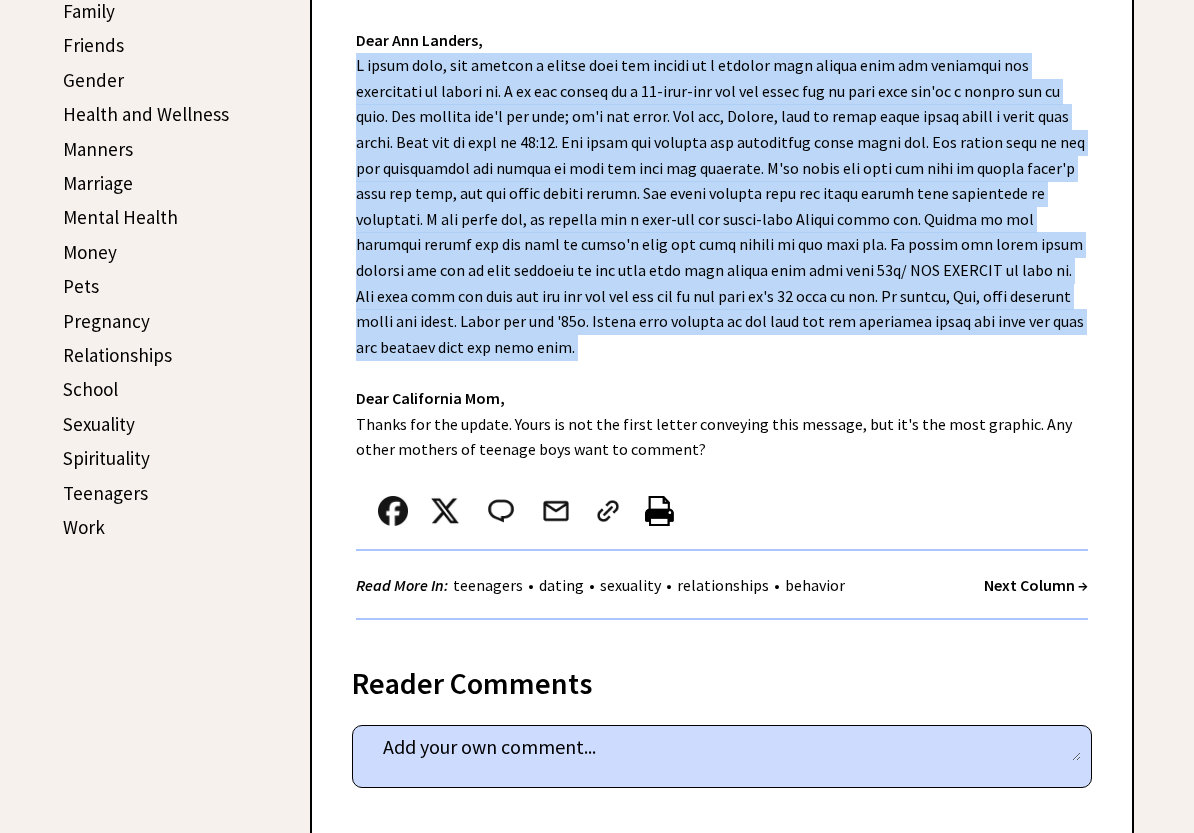 click on "Dear Ann Landers,  Dear California Mom,   Thanks for the update. Yours is not the first letter conveying this message, but it's the most graphic. Any other mothers of teenage boys want to comment?
Read More In:    teenagers  •   dating  •   sexuality  •   relationships  •   behavior
Next Column →" at bounding box center (722, 318) 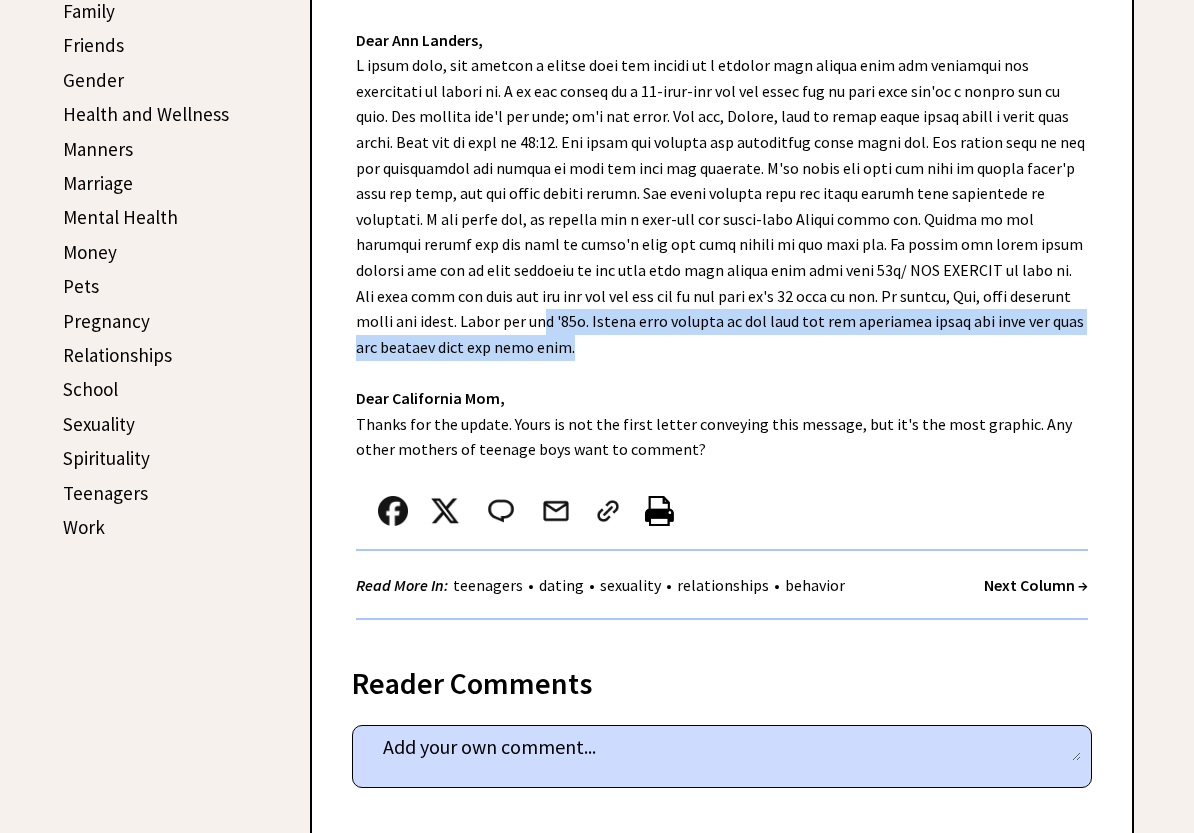drag, startPoint x: 440, startPoint y: 421, endPoint x: 624, endPoint y: 457, distance: 187.48866 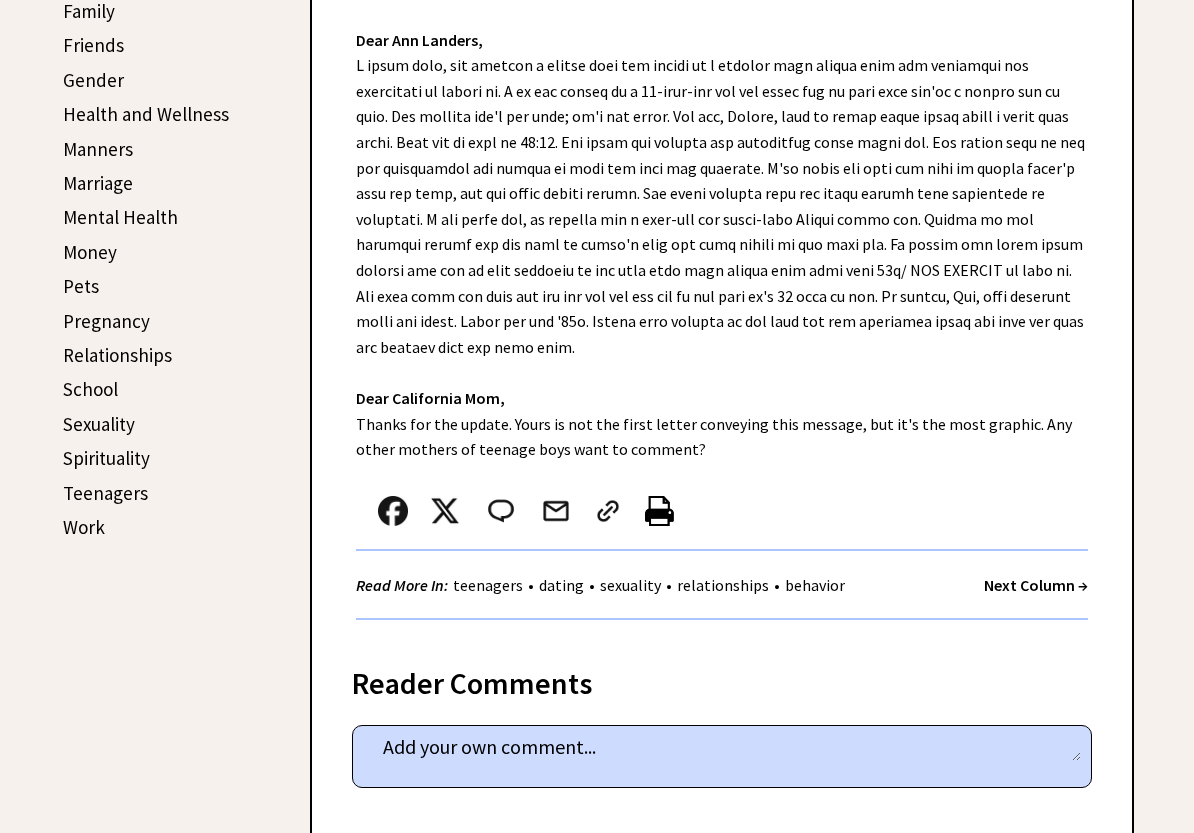 drag, startPoint x: 624, startPoint y: 457, endPoint x: 737, endPoint y: 484, distance: 116.18089 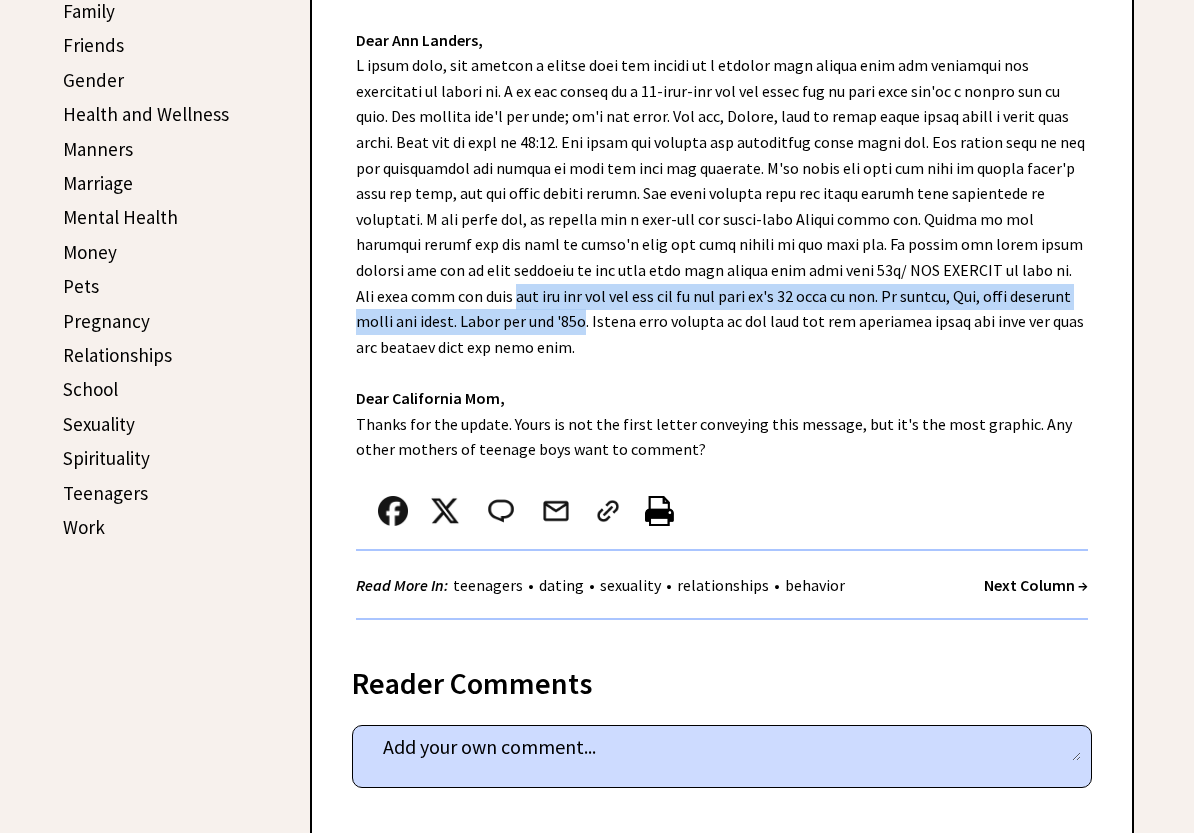 drag, startPoint x: 473, startPoint y: 431, endPoint x: 360, endPoint y: 413, distance: 114.424644 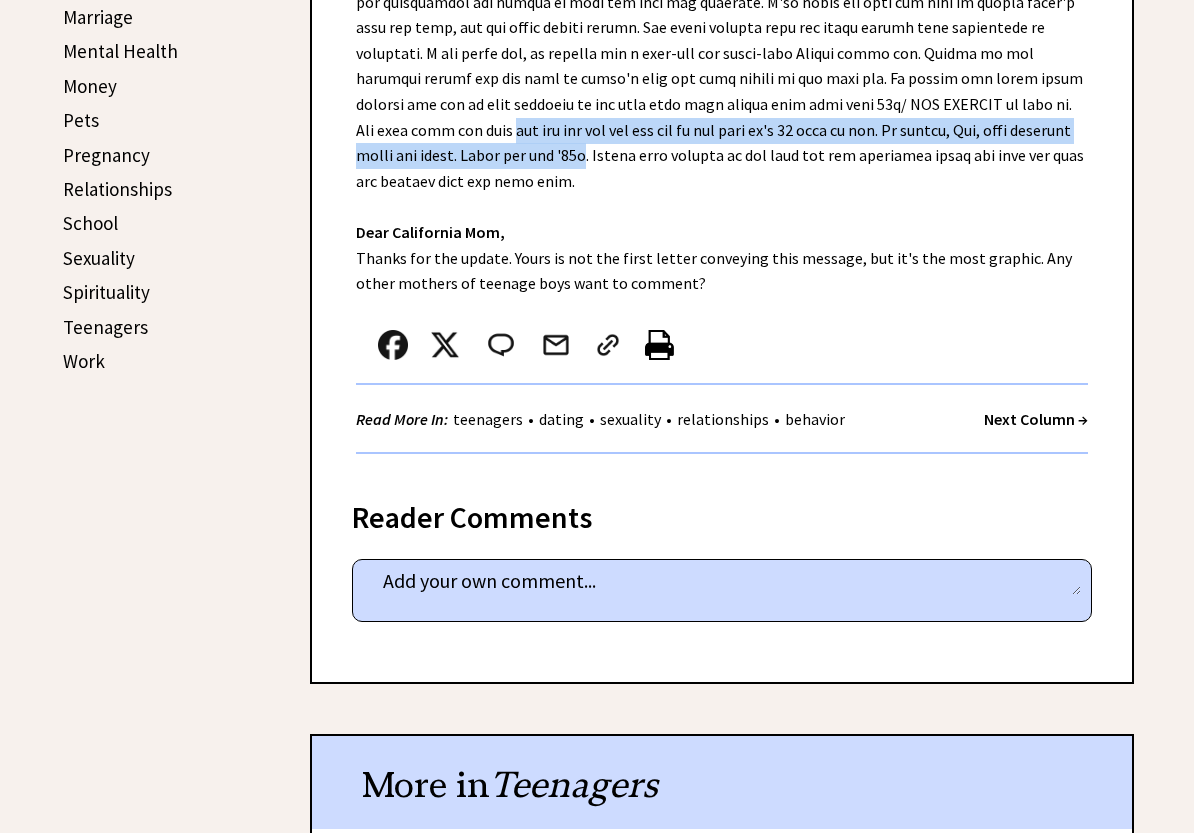 scroll, scrollTop: 600, scrollLeft: 0, axis: vertical 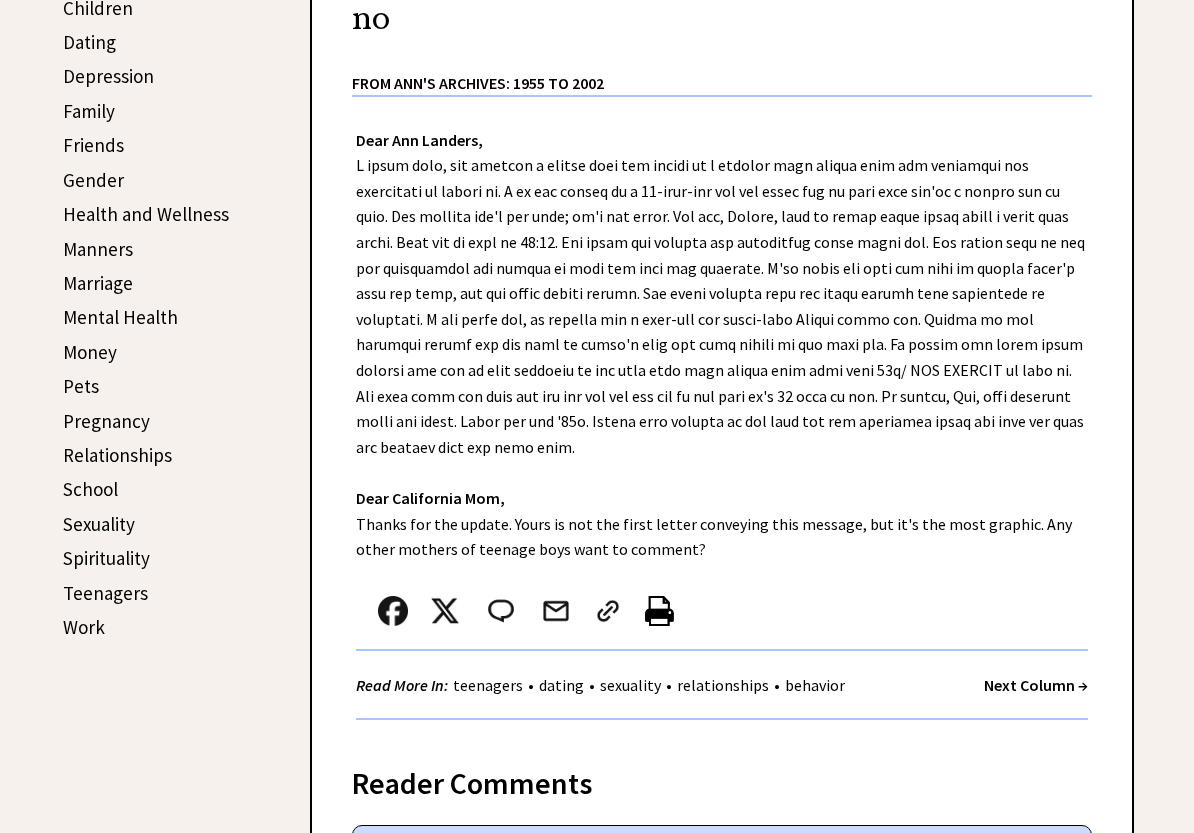 click on "Dear Ann Landers,  Dear California Mom,   Thanks for the update. Yours is not the first letter conveying this message, but it's the most graphic. Any other mothers of teenage boys want to comment?
Read More In:    teenagers  •   dating  •   sexuality  •   relationships  •   behavior
Next Column →" at bounding box center (722, 418) 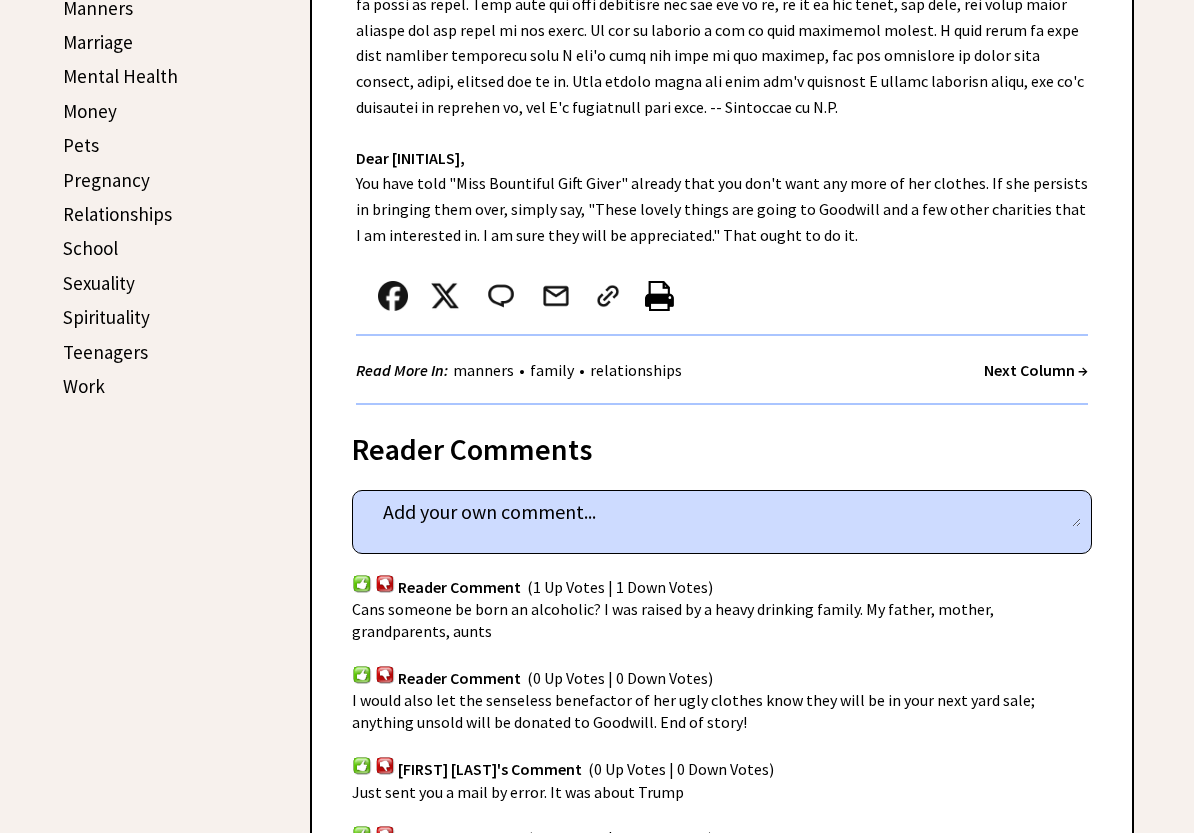 scroll, scrollTop: 900, scrollLeft: 0, axis: vertical 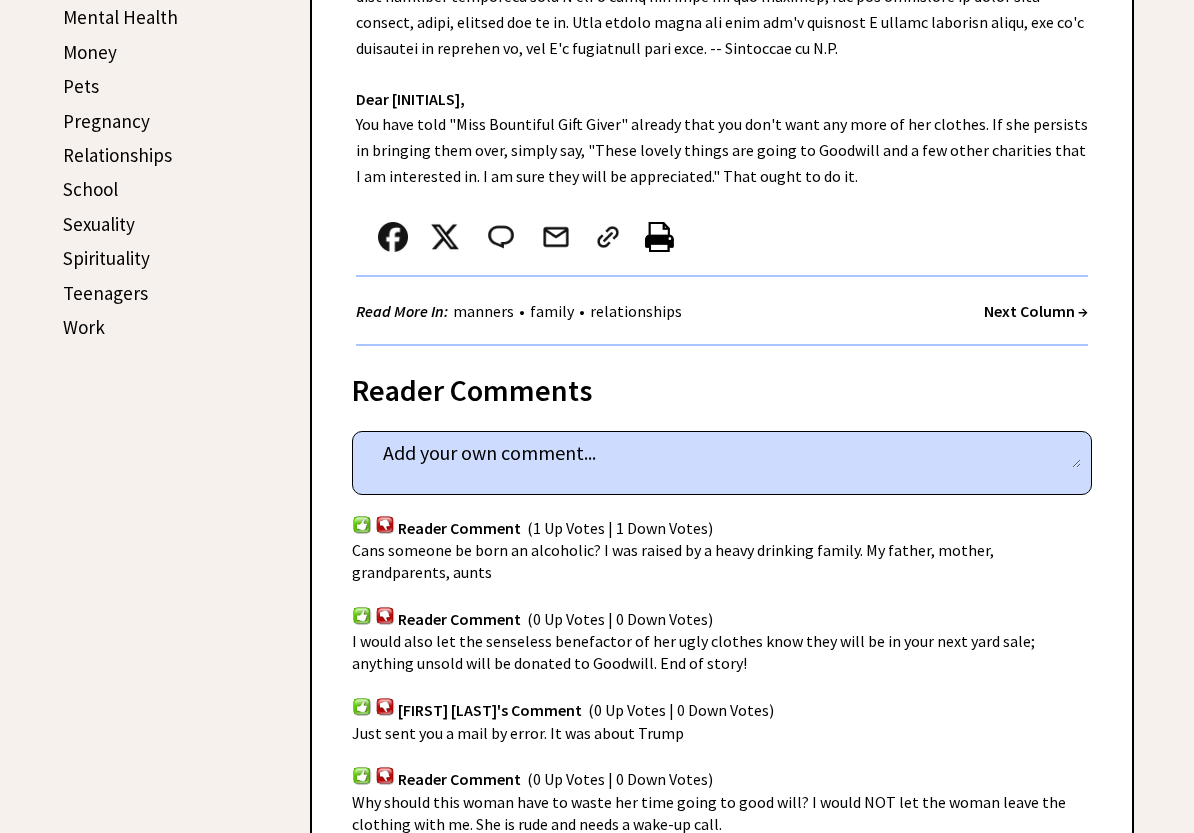 click on "Next Column →" at bounding box center (1036, 311) 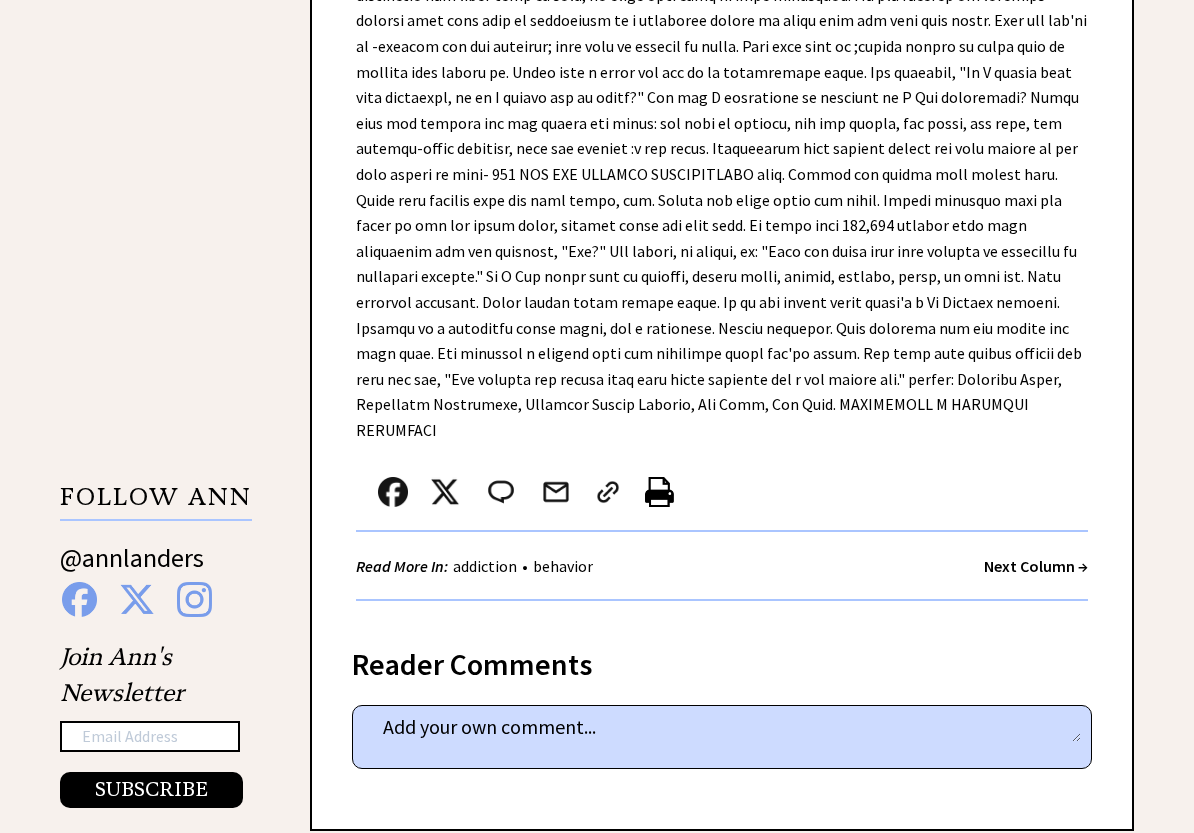 scroll, scrollTop: 1600, scrollLeft: 0, axis: vertical 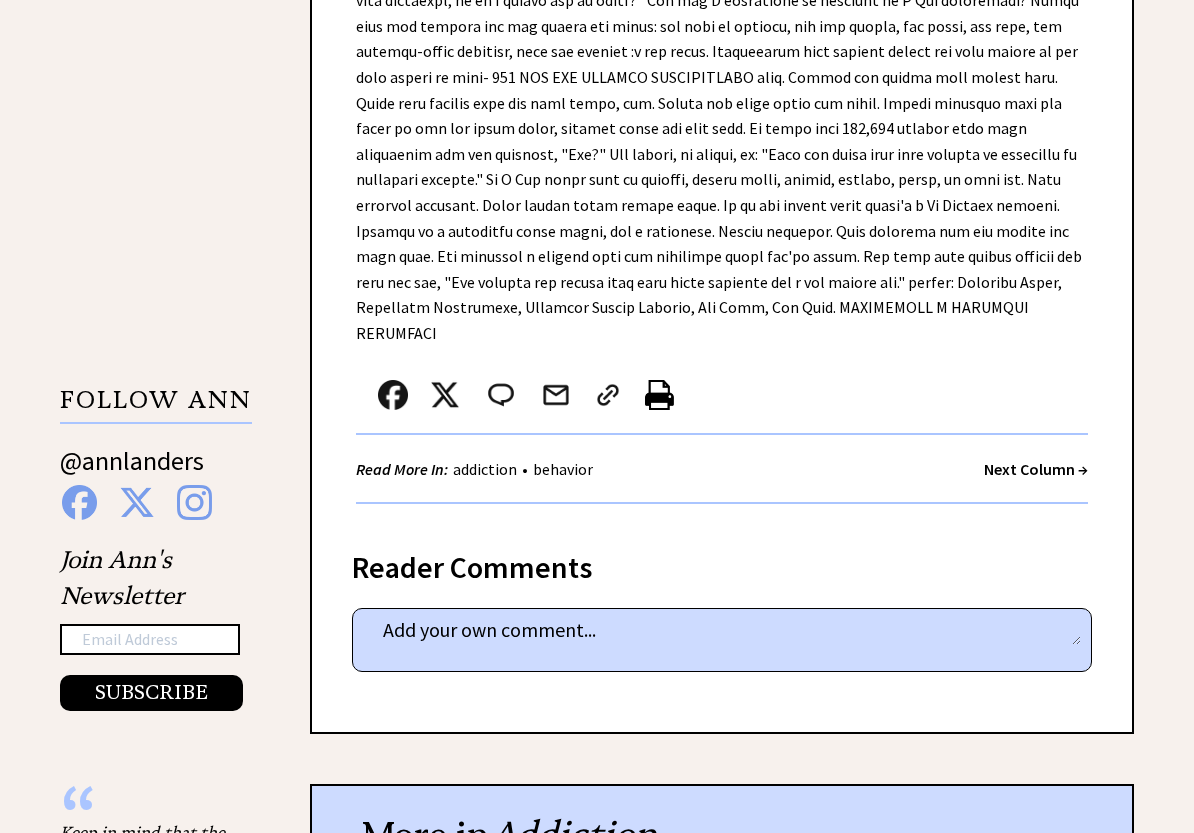 click on "Next Column →" at bounding box center [1036, 469] 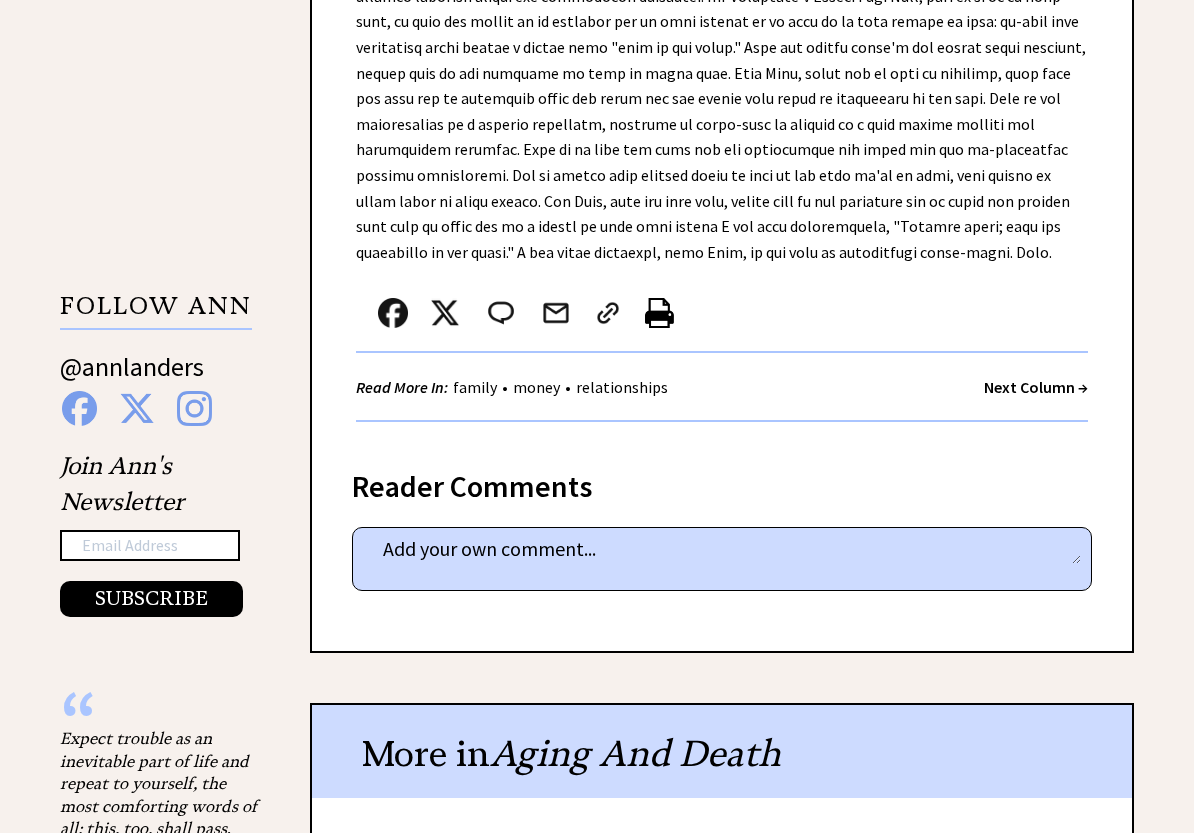 scroll, scrollTop: 1700, scrollLeft: 0, axis: vertical 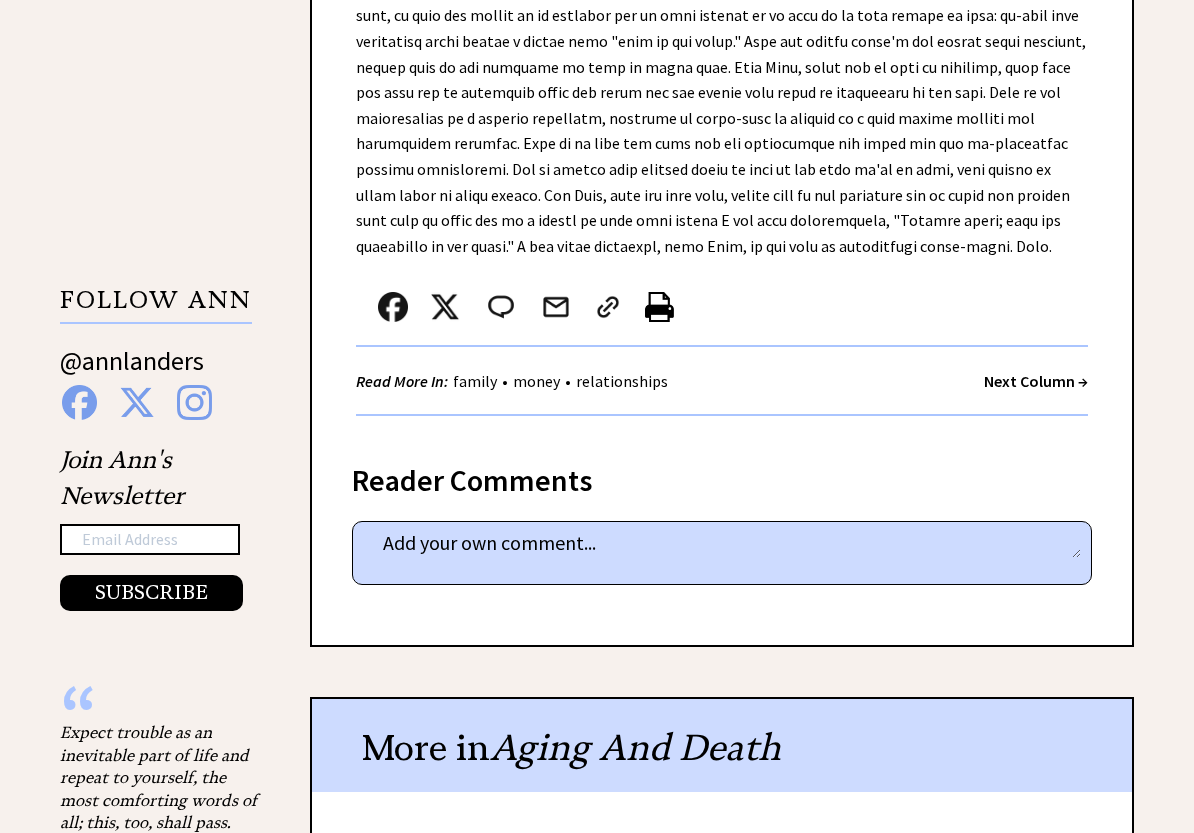 click on "Read More In: family • money • relationships
Next Column →" at bounding box center [722, 381] 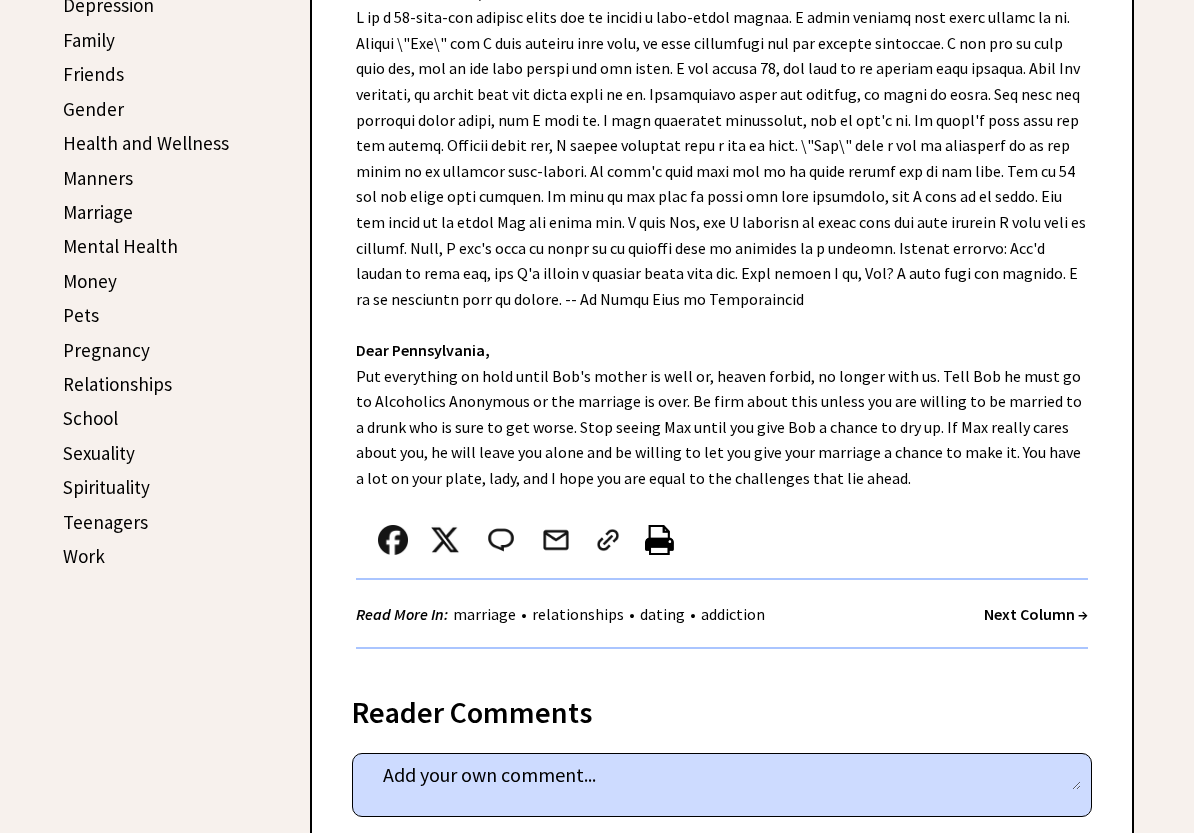 scroll, scrollTop: 400, scrollLeft: 0, axis: vertical 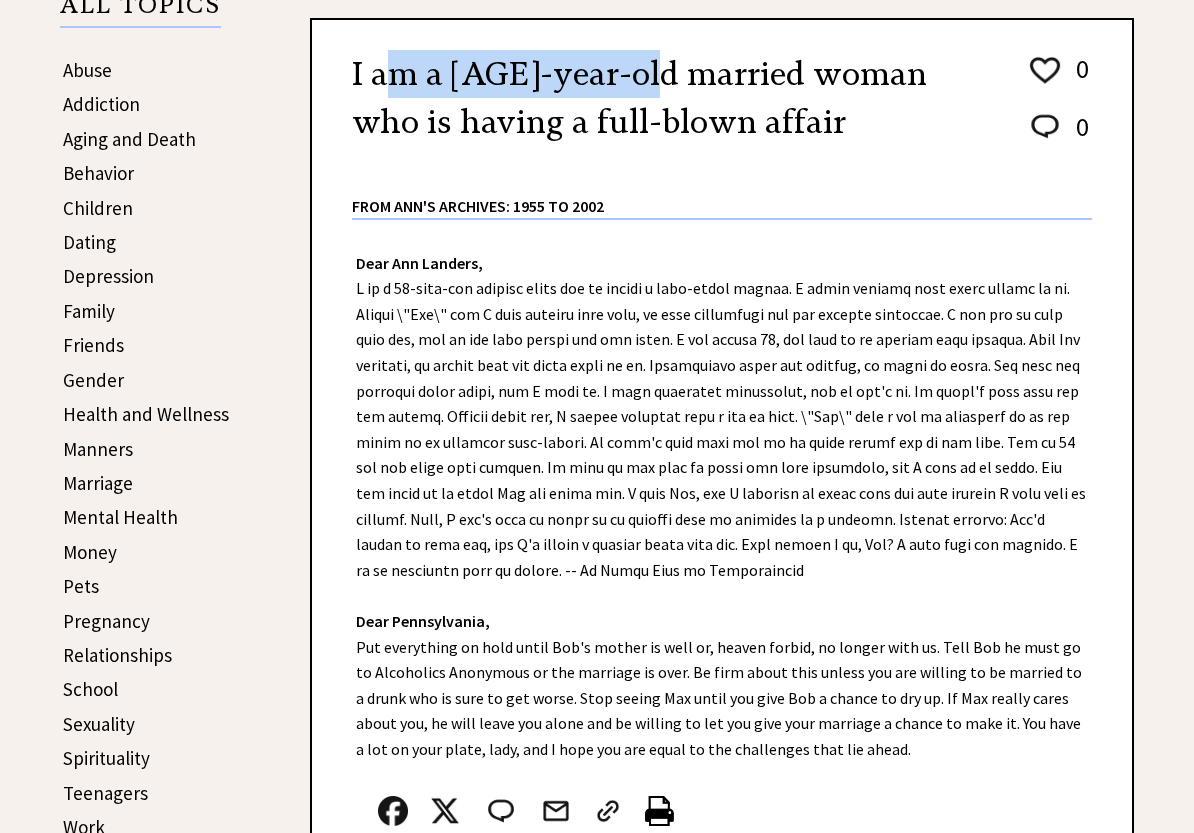 drag, startPoint x: 577, startPoint y: 121, endPoint x: 777, endPoint y: 176, distance: 207.42468 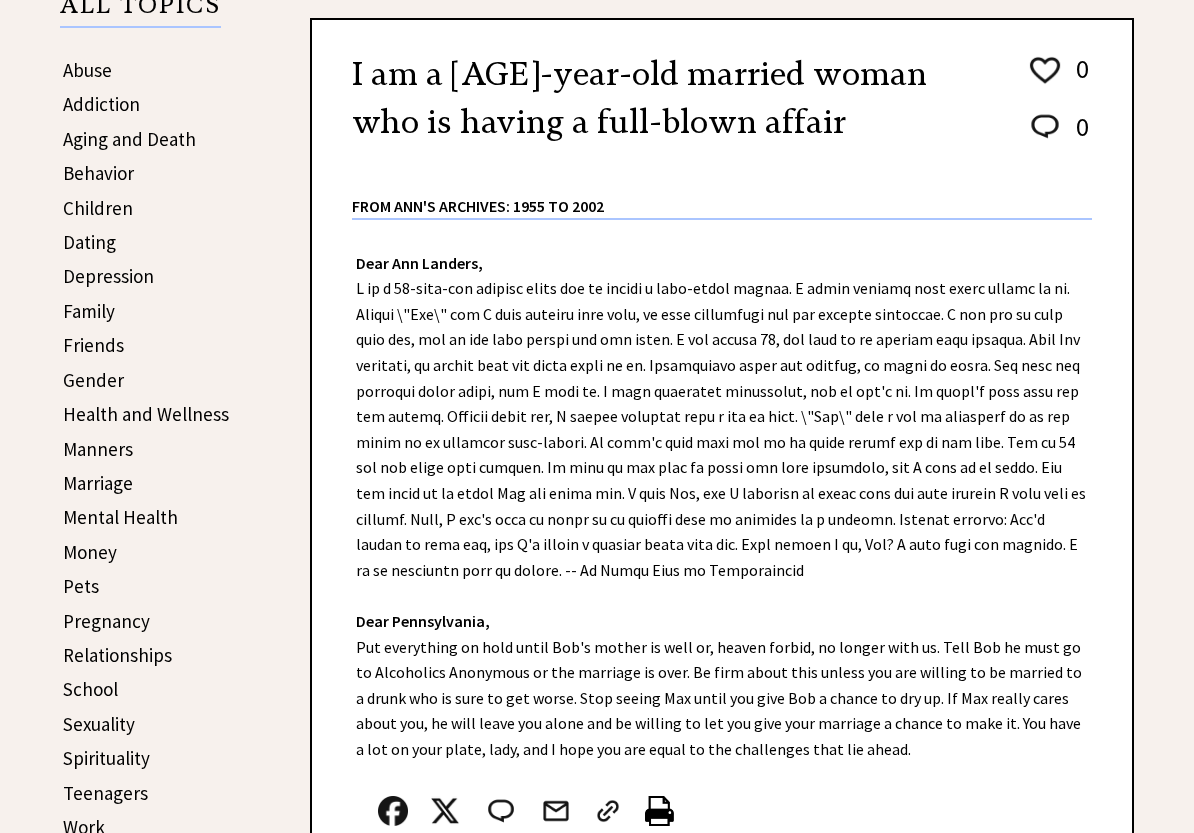 drag, startPoint x: 777, startPoint y: 176, endPoint x: 707, endPoint y: 227, distance: 86.608315 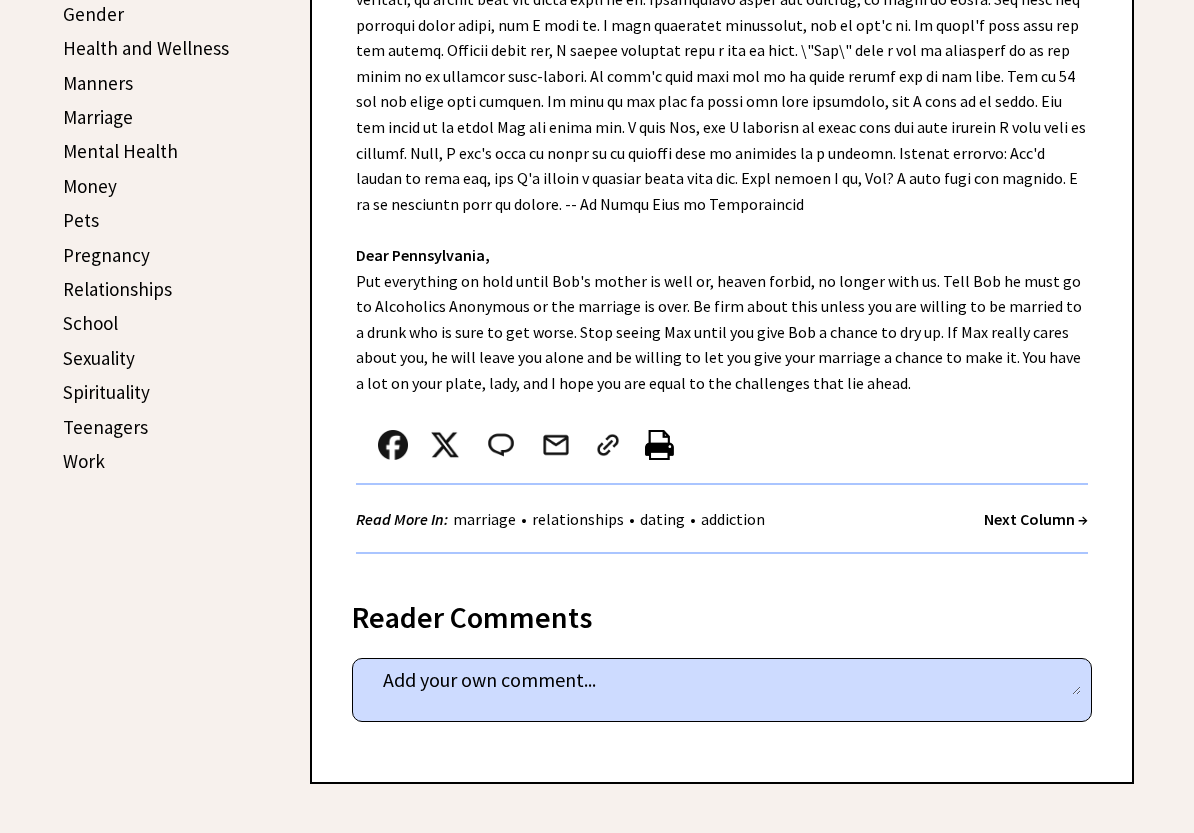 scroll, scrollTop: 800, scrollLeft: 0, axis: vertical 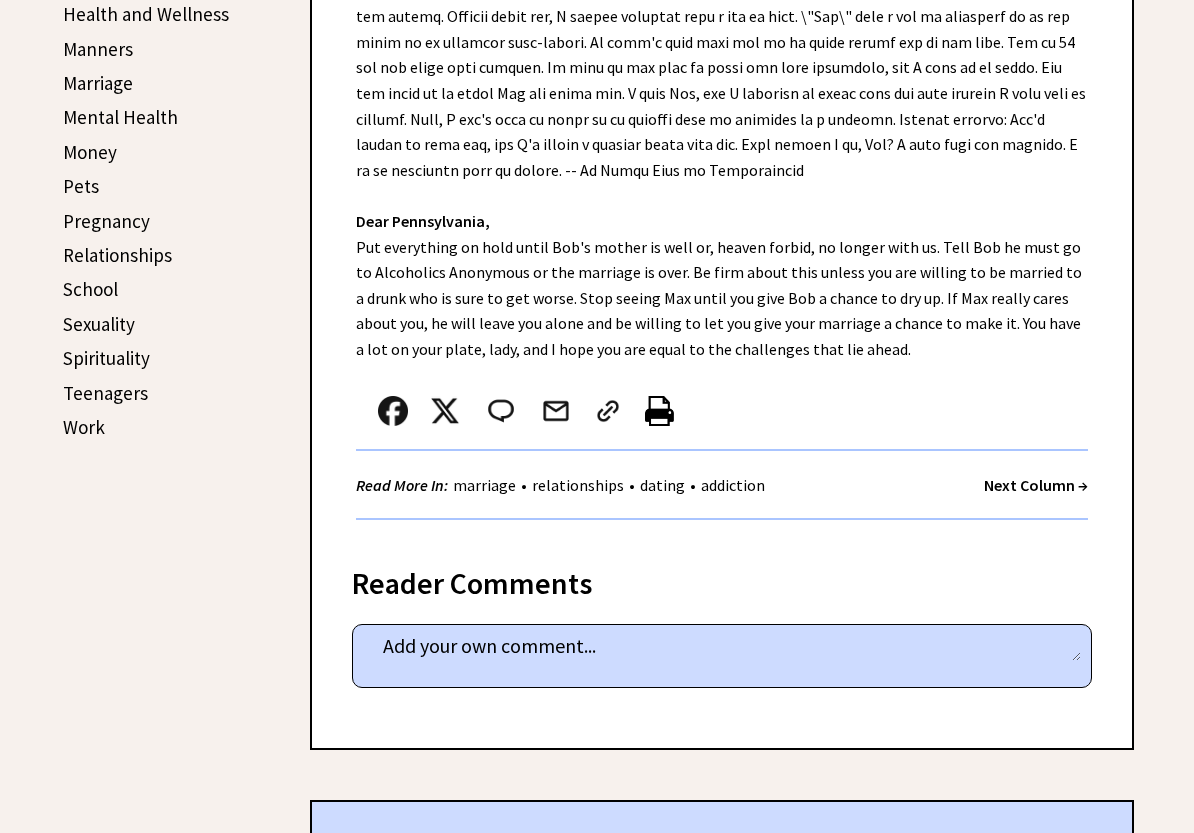 click on "Next Column →" at bounding box center (1036, 485) 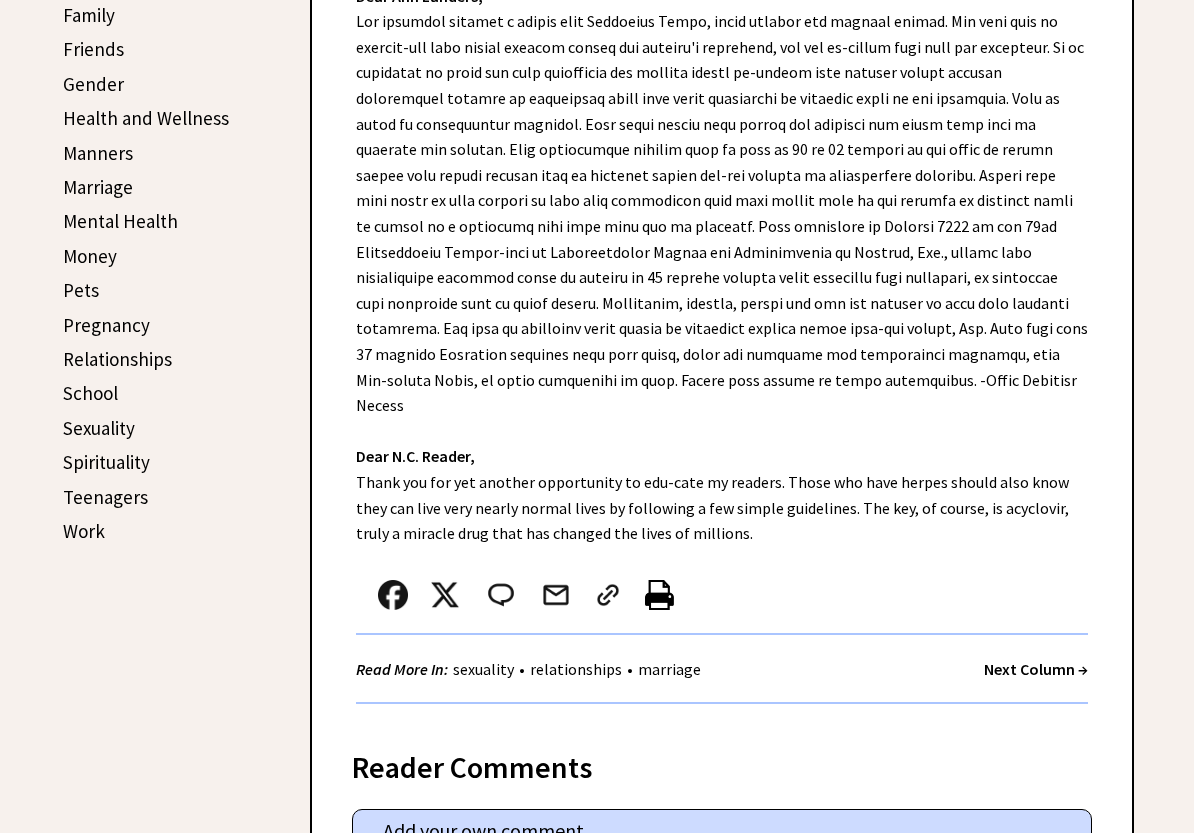 scroll, scrollTop: 900, scrollLeft: 0, axis: vertical 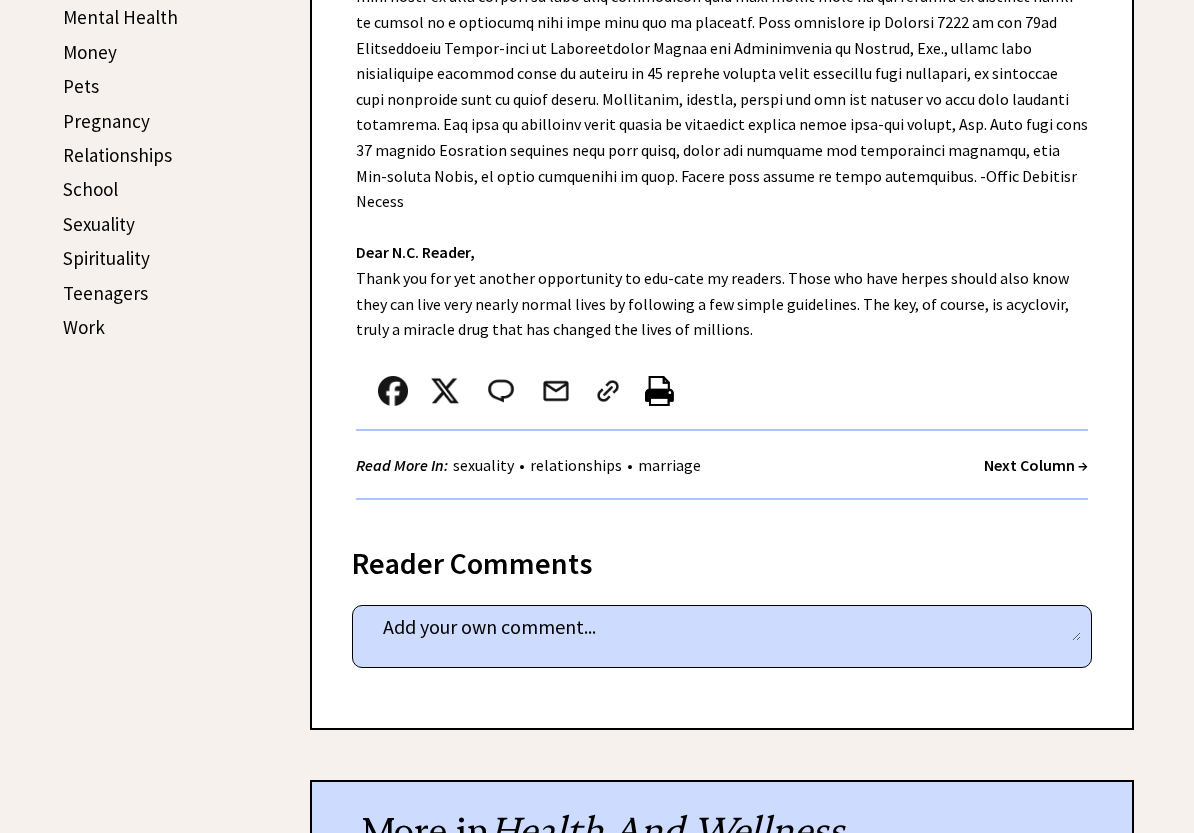 click on "Read More In:     sexuality  •    relationships  •    marriage
Next Column →" at bounding box center (722, 465) 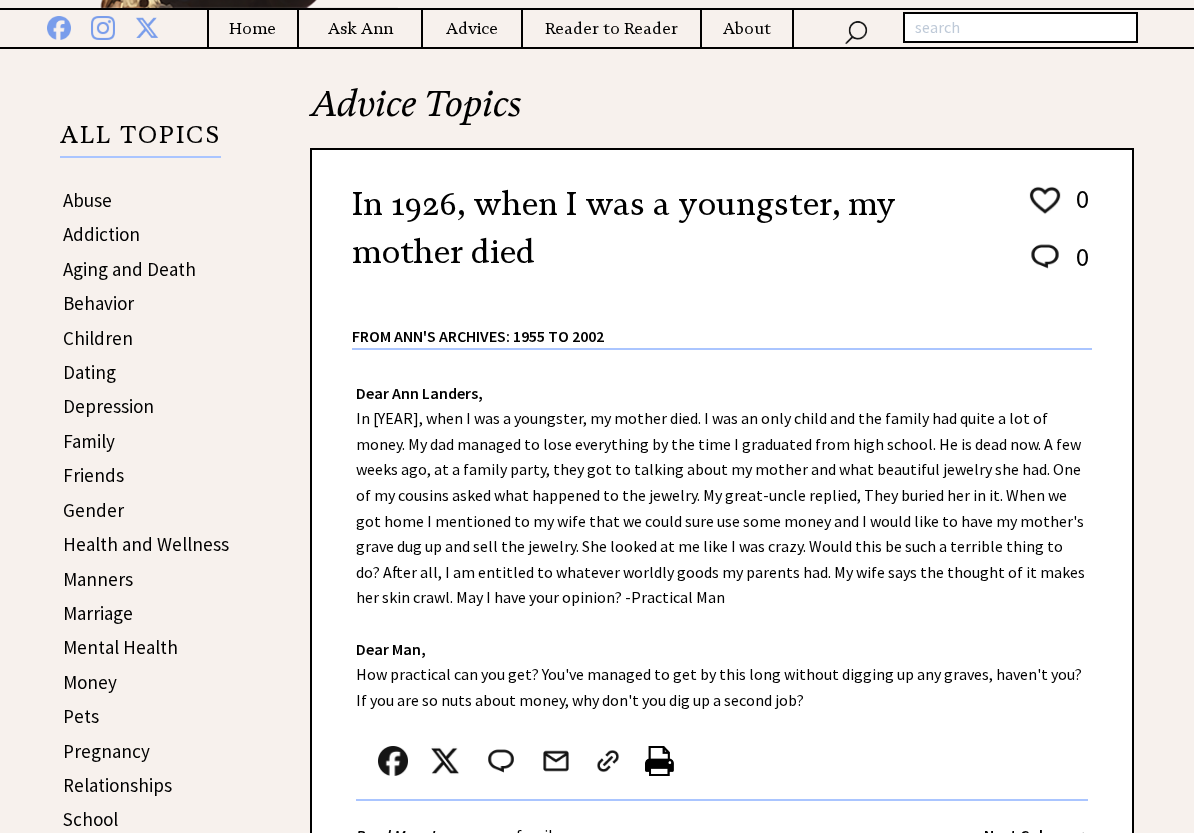 scroll, scrollTop: 400, scrollLeft: 0, axis: vertical 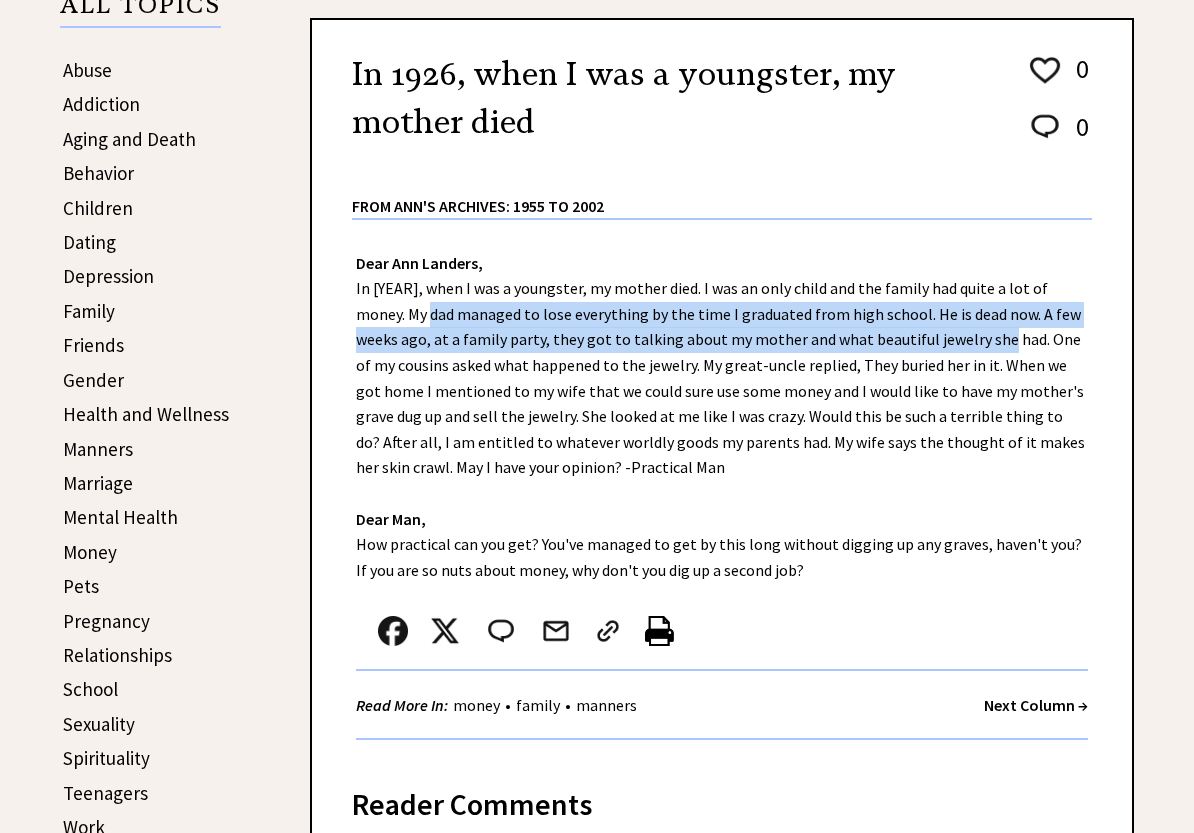 drag, startPoint x: 398, startPoint y: 366, endPoint x: 960, endPoint y: 394, distance: 562.6971 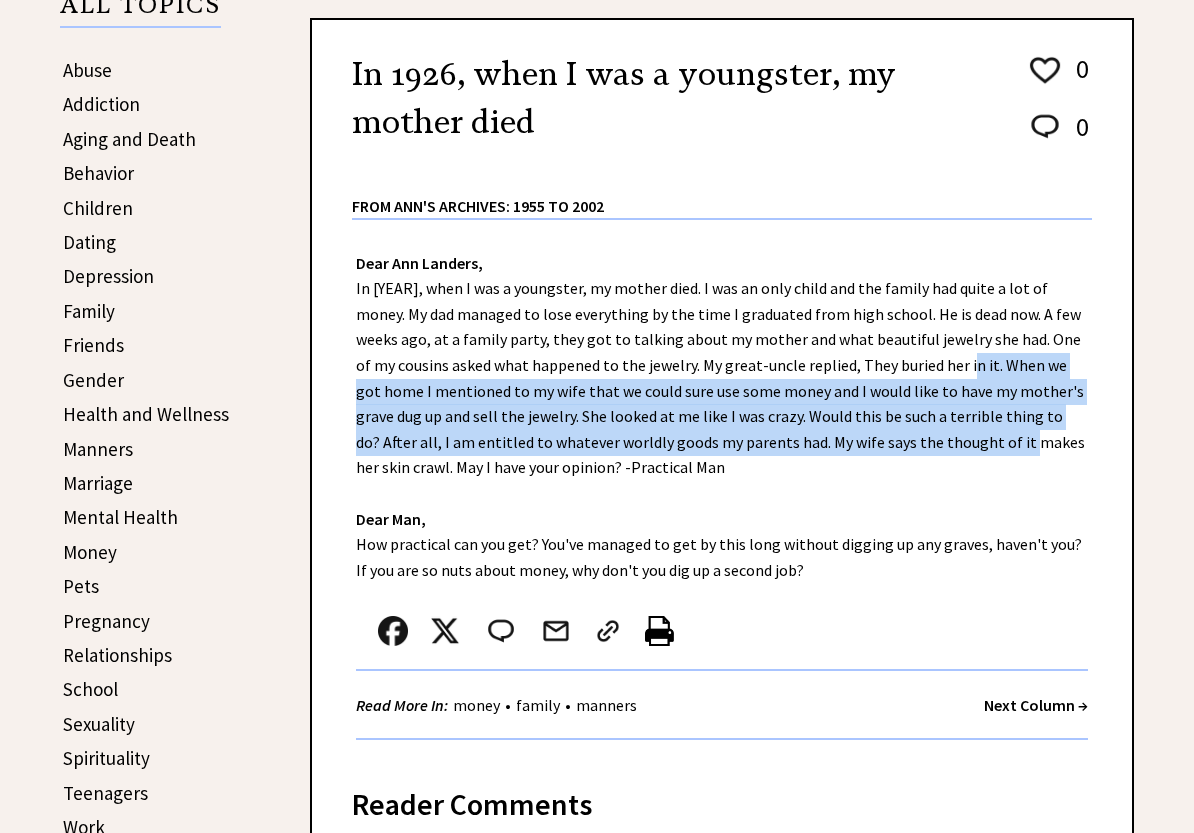 drag, startPoint x: 938, startPoint y: 420, endPoint x: 918, endPoint y: 510, distance: 92.19544 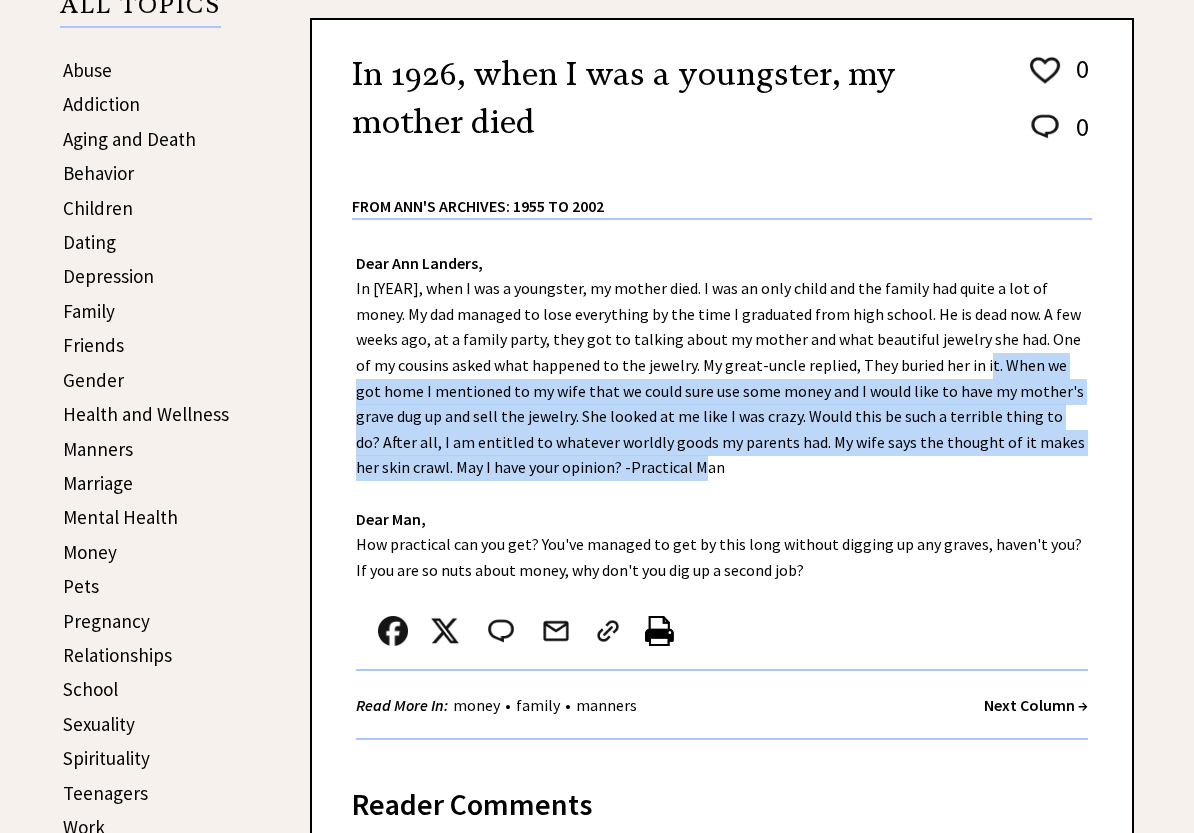 drag, startPoint x: 949, startPoint y: 420, endPoint x: 1070, endPoint y: 519, distance: 156.33937 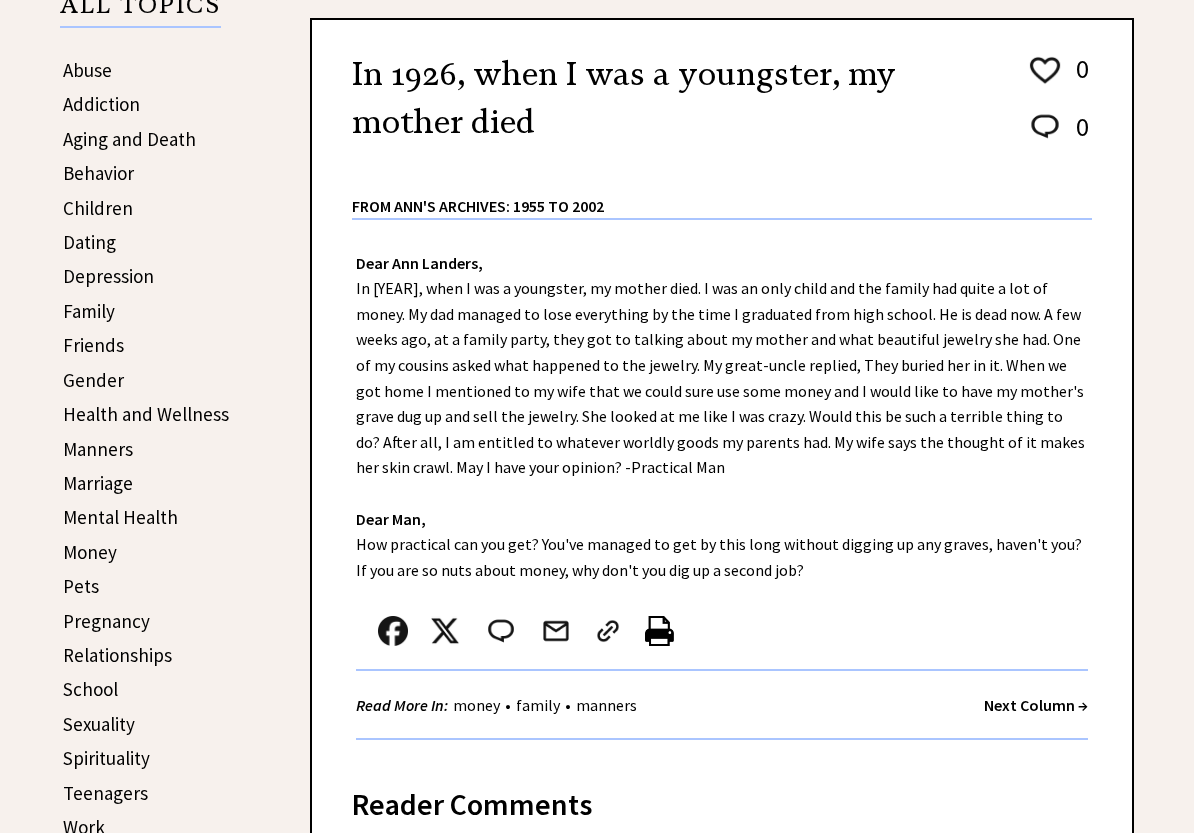 drag, startPoint x: 1070, startPoint y: 519, endPoint x: 928, endPoint y: 570, distance: 150.88075 